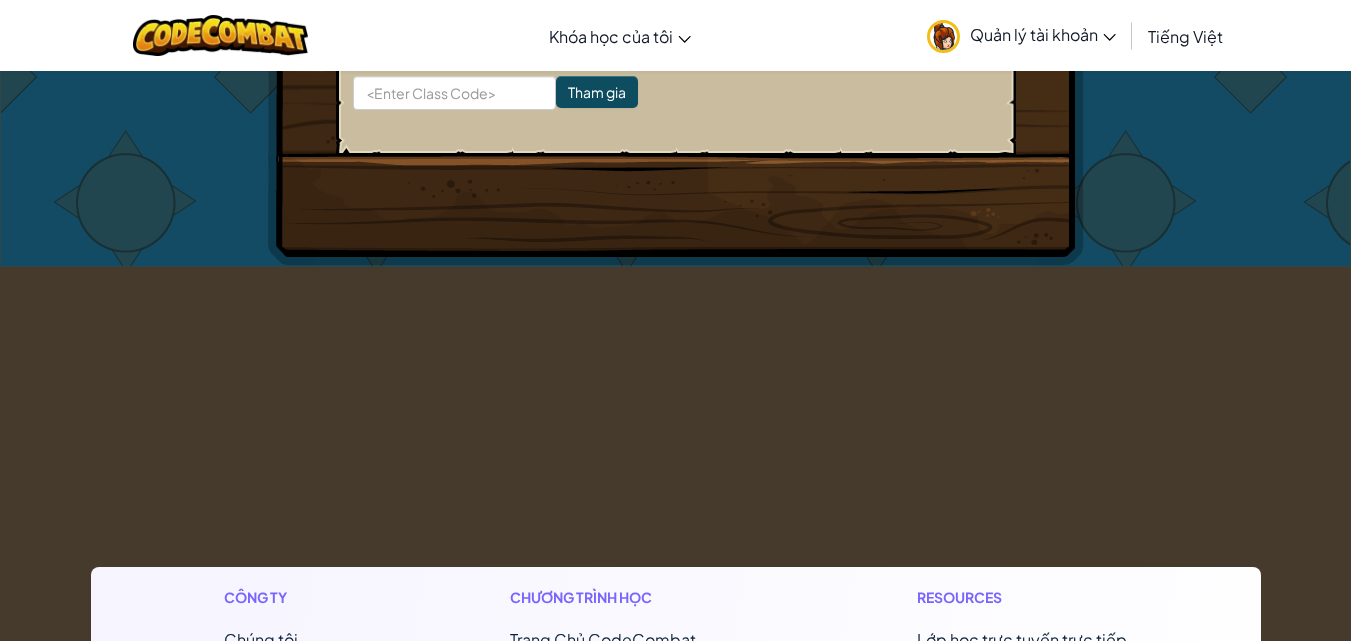 scroll, scrollTop: 1683, scrollLeft: 0, axis: vertical 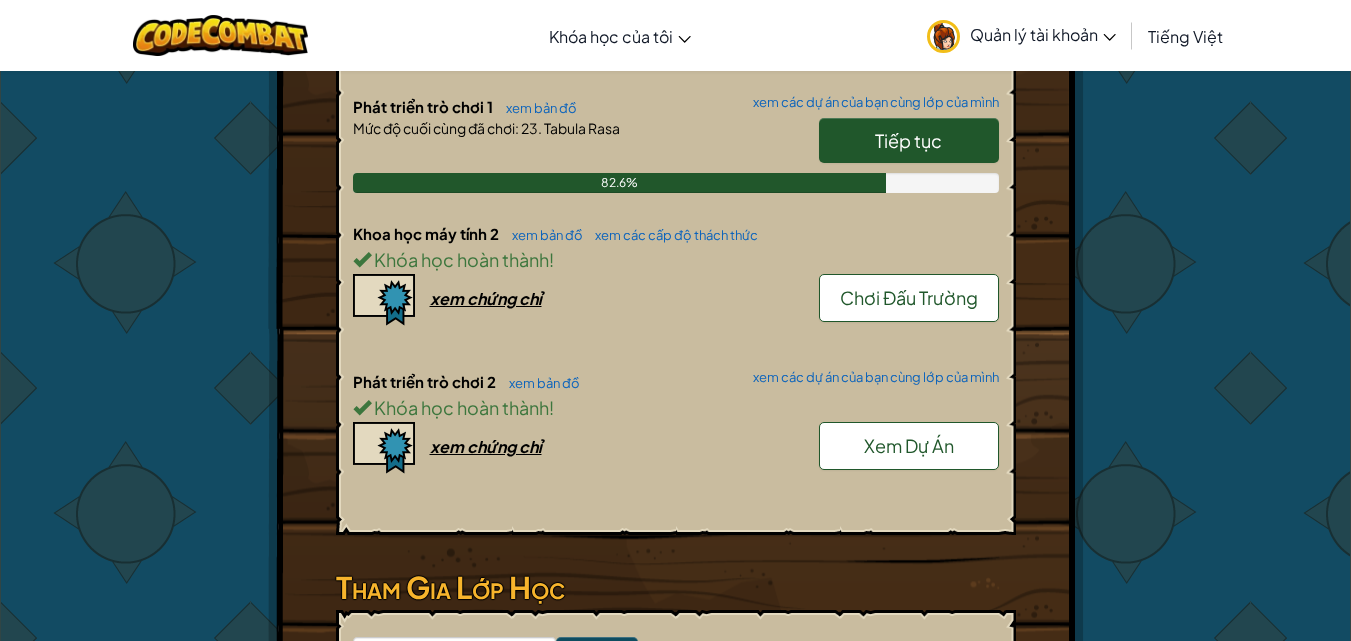 click on "Xem Dự Án" at bounding box center [909, 446] 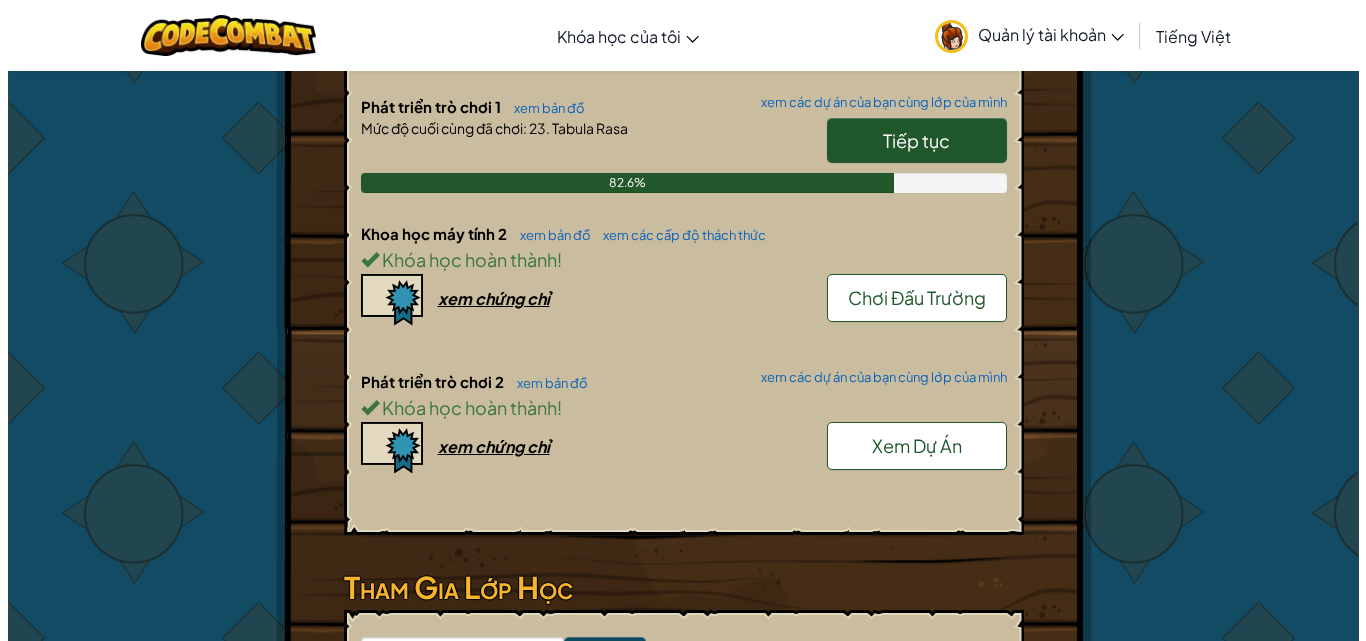 scroll, scrollTop: 0, scrollLeft: 0, axis: both 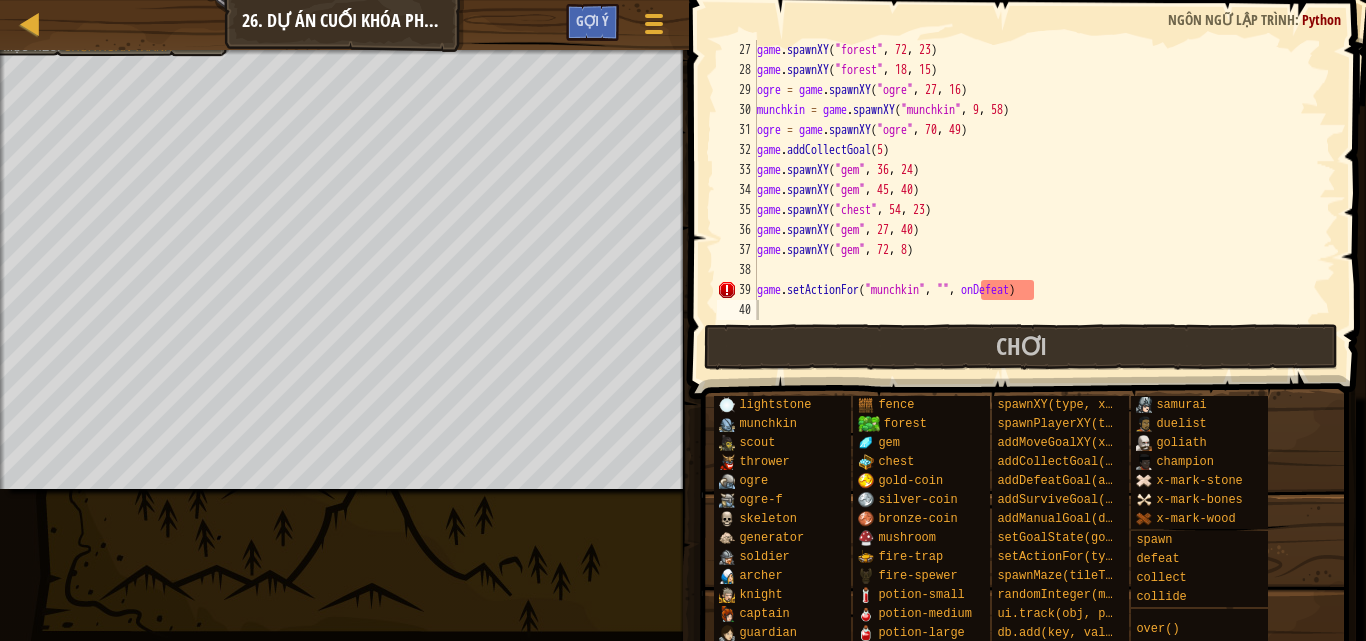 click on "game . spawnXY ( "forest" ,   72 ,   23 ) game . spawnXY ( "forest" ,   18 ,   15 ) ogre   =   game . spawnXY ( "ogre" ,   27 ,   16 ) munchkin   =   game . spawnXY ( "munchkin" ,   9 ,   58 ) ogre   =   game . spawnXY ( "ogre" ,   70 ,   49 ) game . addCollectGoal ( 5 ) game . spawnXY ( "gem" ,   36 ,   24 )                                                       game . spawnXY ( "gem" ,   45 ,   40 ) game . spawnXY ( "chest" ,   54 ,   23 ) game . spawnXY ( "gem" ,   27 ,   40 ) game . spawnXY ( "gem" ,   72 ,   8 ) game . setActionFor ( "munchkin" ,   "" ,   onDefeat )" at bounding box center (1037, 200) 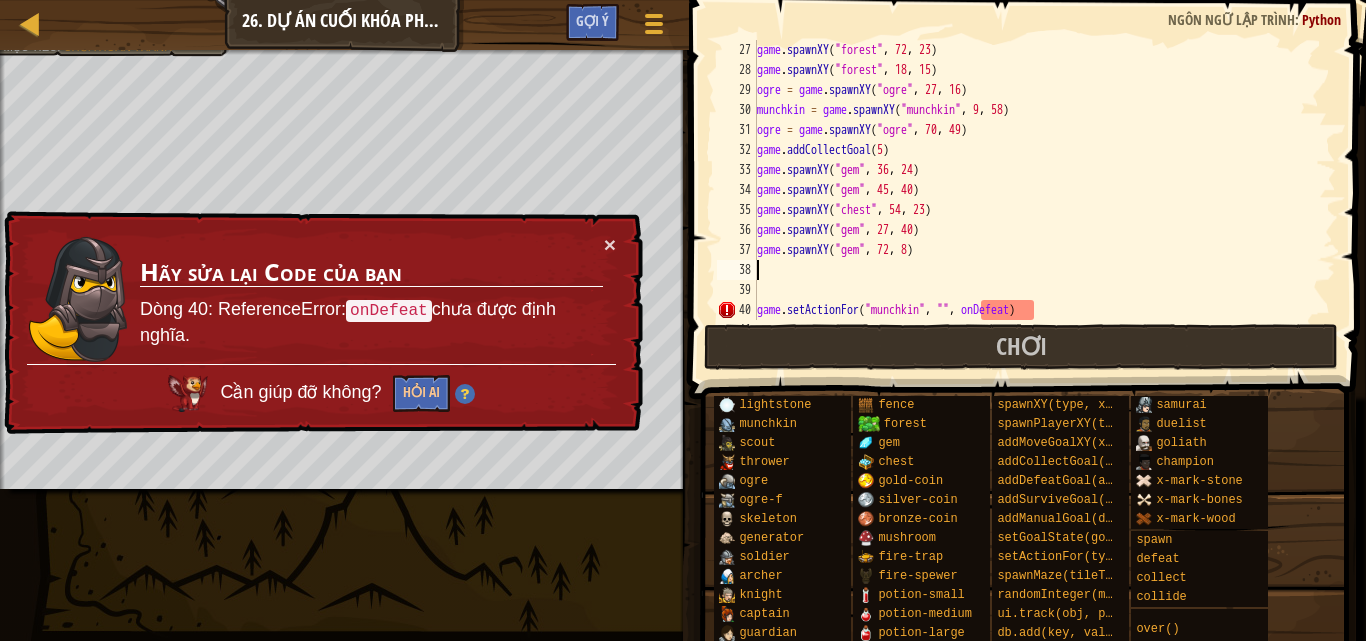 scroll, scrollTop: 540, scrollLeft: 0, axis: vertical 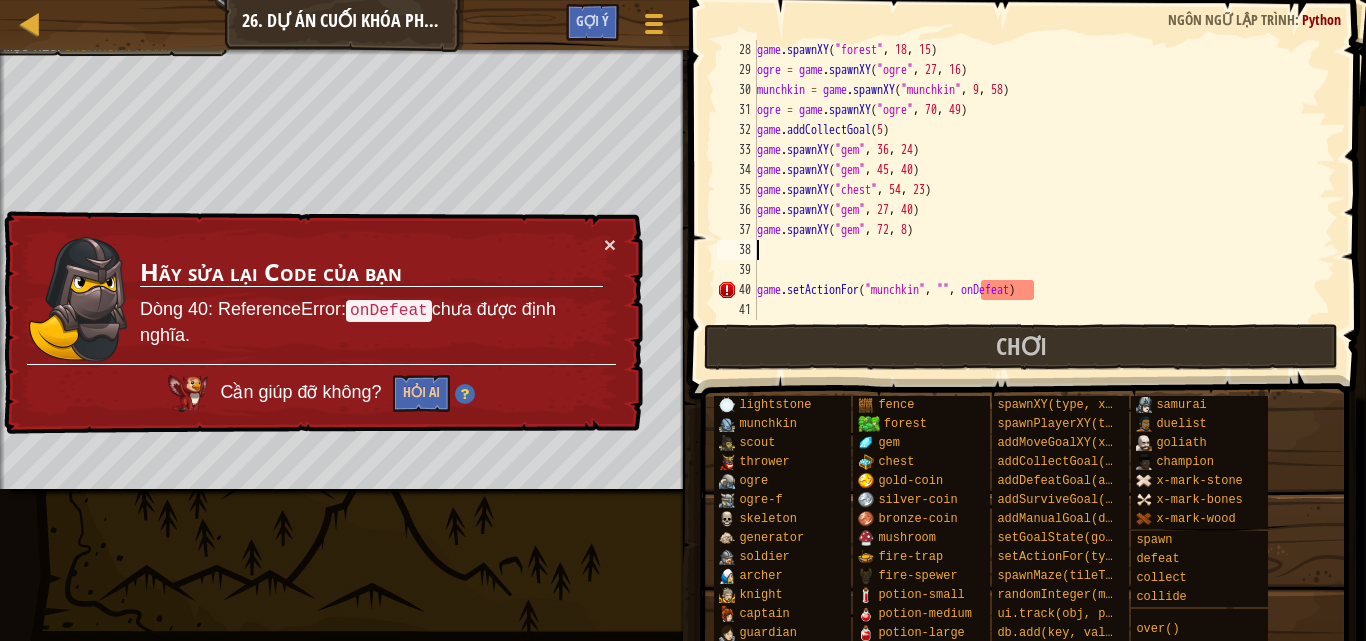 click on "game . spawnXY ( "forest" ,   18 ,   15 ) ogre   =   game . spawnXY ( "ogre" ,   27 ,   16 ) munchkin   =   game . spawnXY ( "munchkin" ,   9 ,   58 ) ogre   =   game . spawnXY ( "ogre" ,   70 ,   49 ) game . addCollectGoal ( 5 ) game . spawnXY ( "gem" ,   36 ,   24 )                                                       game . spawnXY ( "gem" ,   45 ,   40 ) game . spawnXY ( "chest" ,   54 ,   23 ) game . spawnXY ( "gem" ,   27 ,   40 ) game . spawnXY ( "gem" ,   72 ,   8 ) game . setActionFor ( "munchkin" ,   "" ,   onDefeat )" at bounding box center (1037, 200) 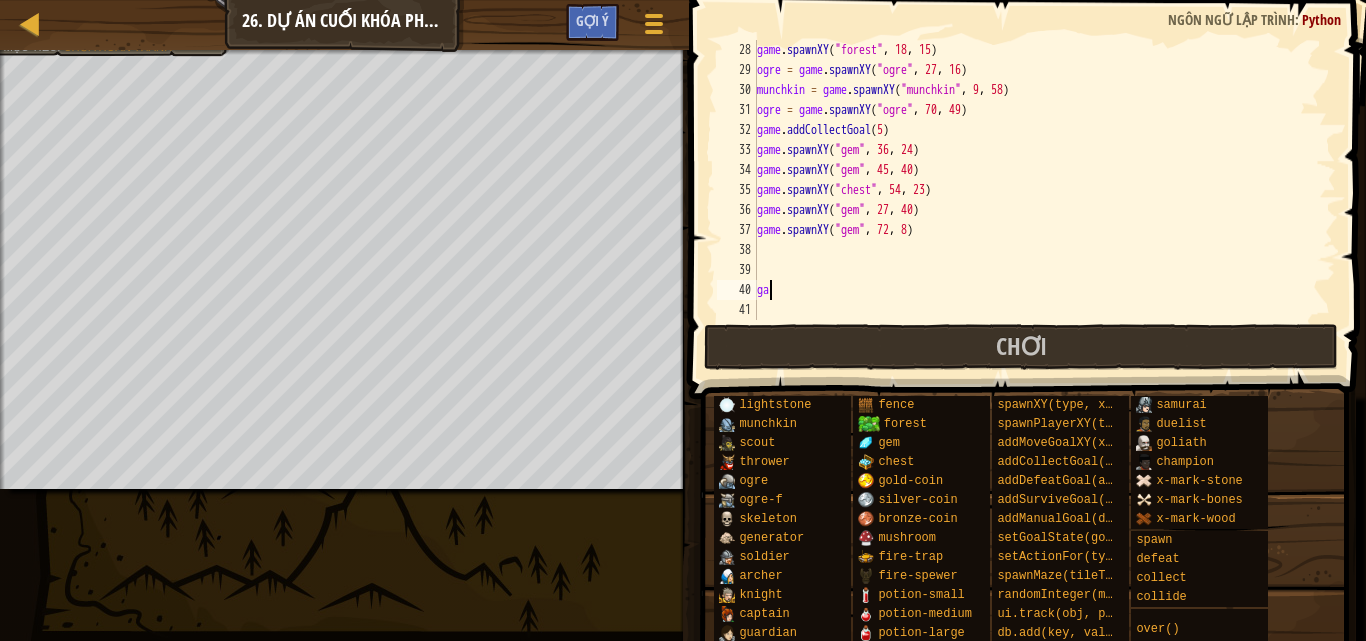 type on "g" 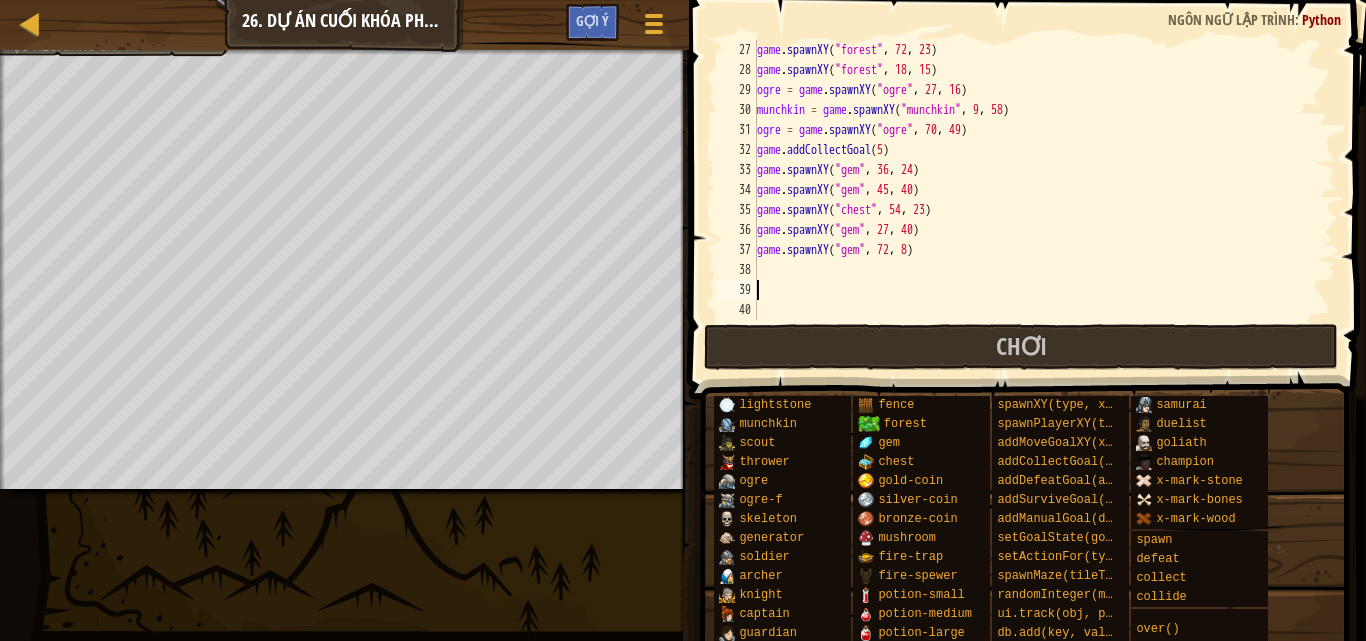 scroll, scrollTop: 520, scrollLeft: 0, axis: vertical 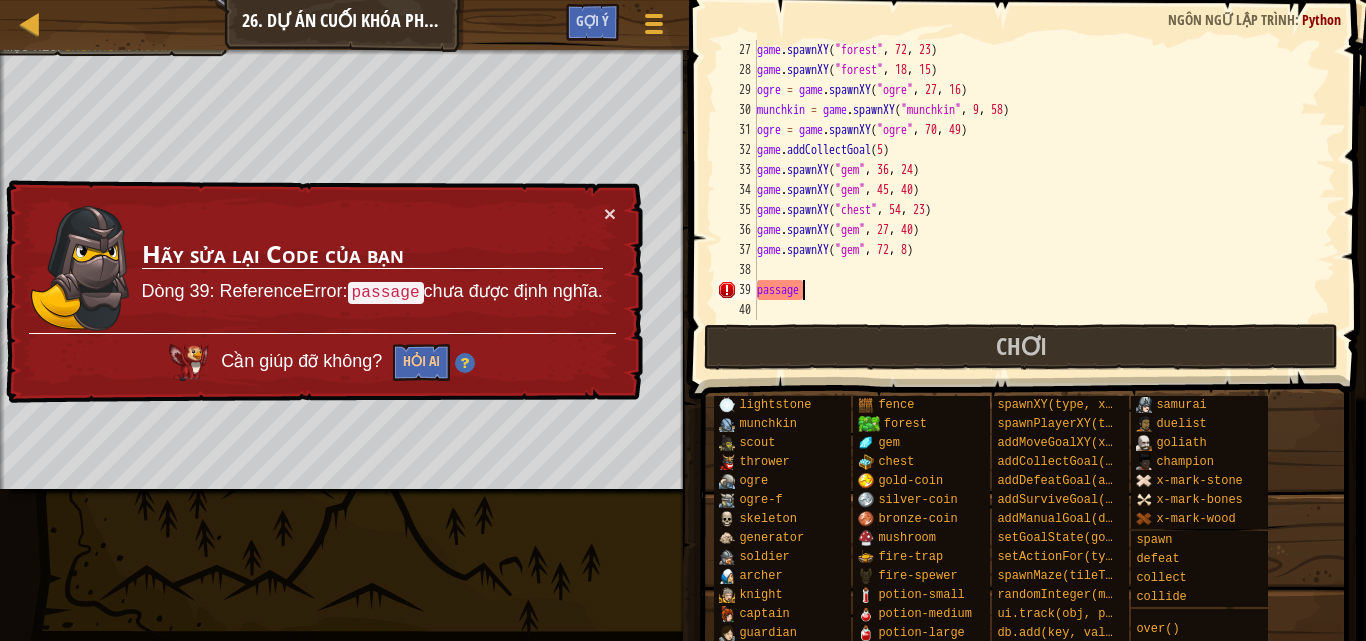 paste on "Forest1 = game.spawnXY("forest"," 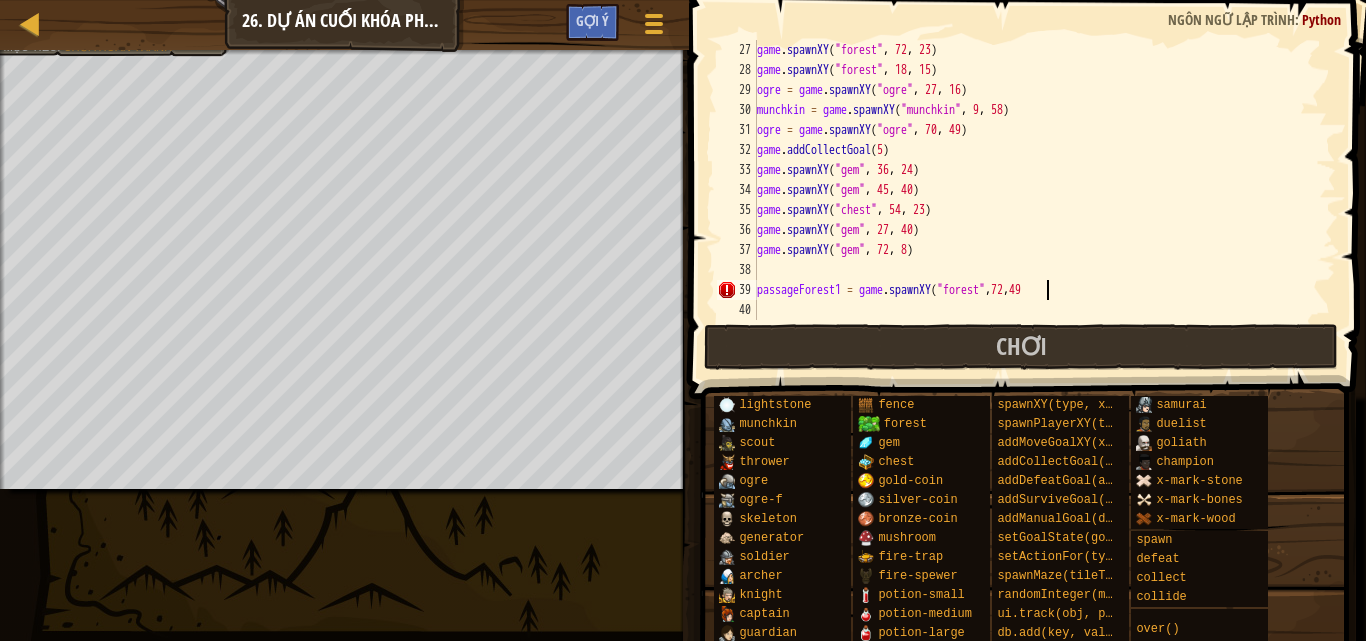 scroll, scrollTop: 9, scrollLeft: 23, axis: both 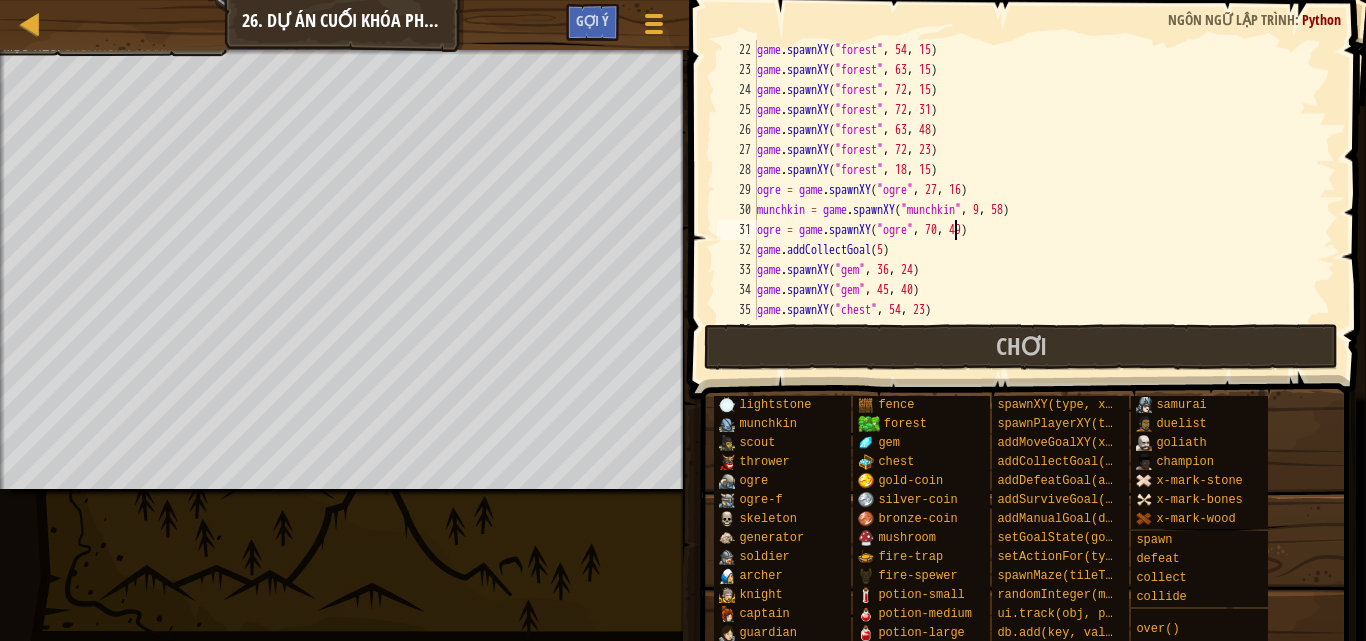 click on "game . spawnXY ( "forest" ,   54 ,   15 ) game . spawnXY ( "forest" ,   63 ,   15 ) game . spawnXY ( "forest" ,   72 ,   15 ) game . spawnXY ( "forest" ,   72 ,   31 ) game . spawnXY ( "forest" ,   63 ,   48 ) game . spawnXY ( "forest" ,   72 ,   23 ) game . spawnXY ( "forest" ,   18 ,   15 ) ogre   =   game . spawnXY ( "ogre" ,   27 ,   16 ) munchkin   =   game . spawnXY ( "munchkin" ,   9 ,   58 ) ogre   =   game . spawnXY ( "ogre" ,   70 ,   49 ) game . addCollectGoal ( 5 ) game . spawnXY ( "gem" ,   36 ,   24 )                                                       game . spawnXY ( "gem" ,   45 ,   40 ) game . spawnXY ( "chest" ,   54 ,   23 ) game . spawnXY ( "gem" ,   27 ,   40 )" at bounding box center (1037, 200) 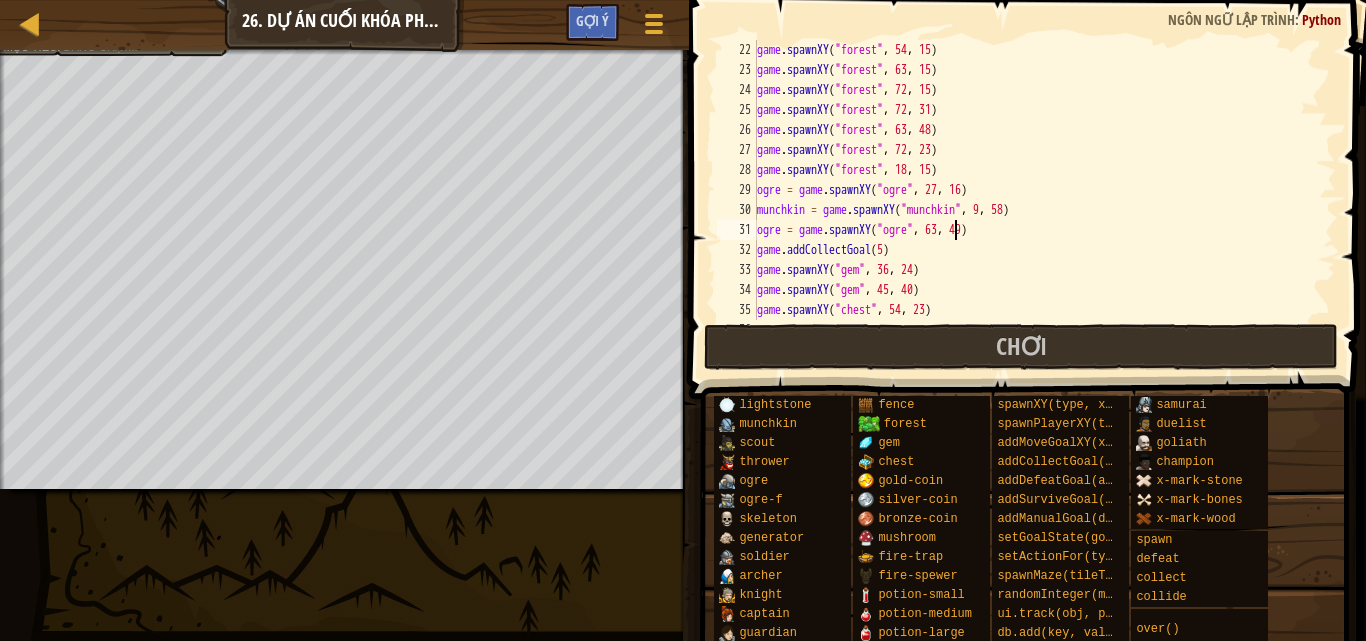 scroll, scrollTop: 9, scrollLeft: 16, axis: both 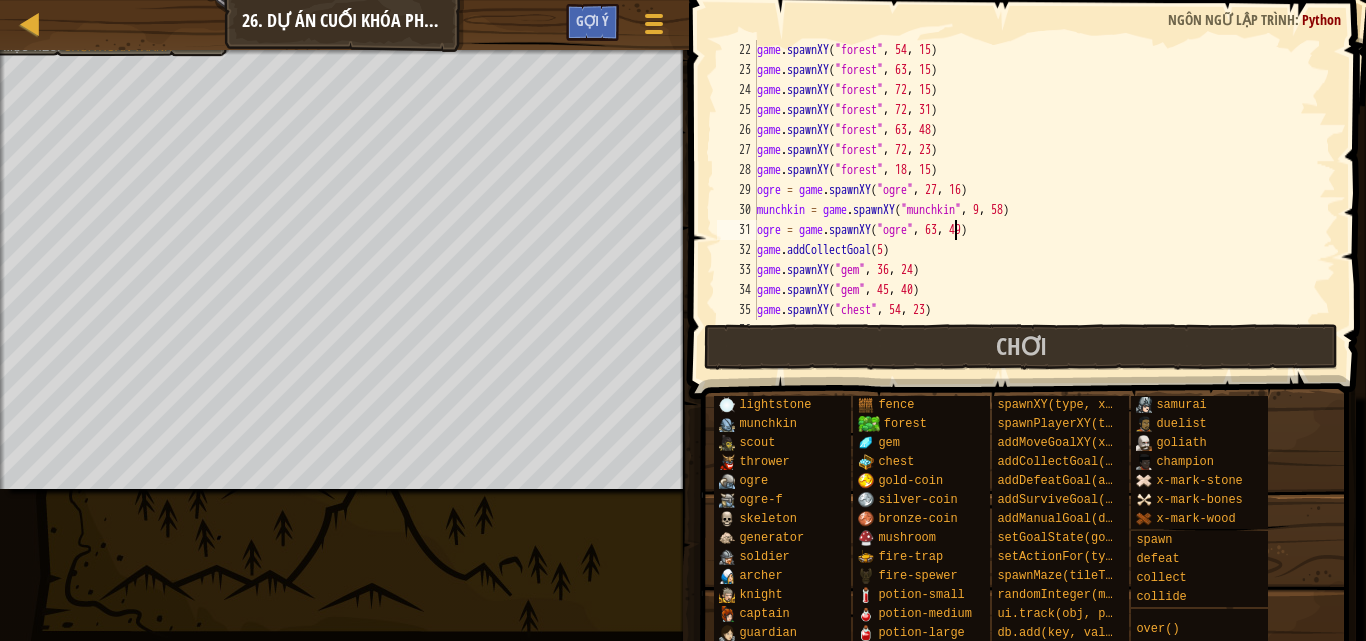 click on "game . spawnXY ( "forest" ,   54 ,   15 ) game . spawnXY ( "forest" ,   63 ,   15 ) game . spawnXY ( "forest" ,   72 ,   15 ) game . spawnXY ( "forest" ,   72 ,   31 ) game . spawnXY ( "forest" ,   63 ,   48 ) game . spawnXY ( "forest" ,   72 ,   23 ) game . spawnXY ( "forest" ,   18 ,   15 ) ogre   =   game . spawnXY ( "ogre" ,   27 ,   16 ) munchkin   =   game . spawnXY ( "munchkin" ,   9 ,   58 ) ogre   =   game . spawnXY ( "ogre" ,   63 ,   49 ) game . addCollectGoal ( 5 ) game . spawnXY ( "gem" ,   36 ,   24 )                                                       game . spawnXY ( "gem" ,   45 ,   40 ) game . spawnXY ( "chest" ,   54 ,   23 ) game . spawnXY ( "gem" ,   27 ,   40 )" at bounding box center (1037, 200) 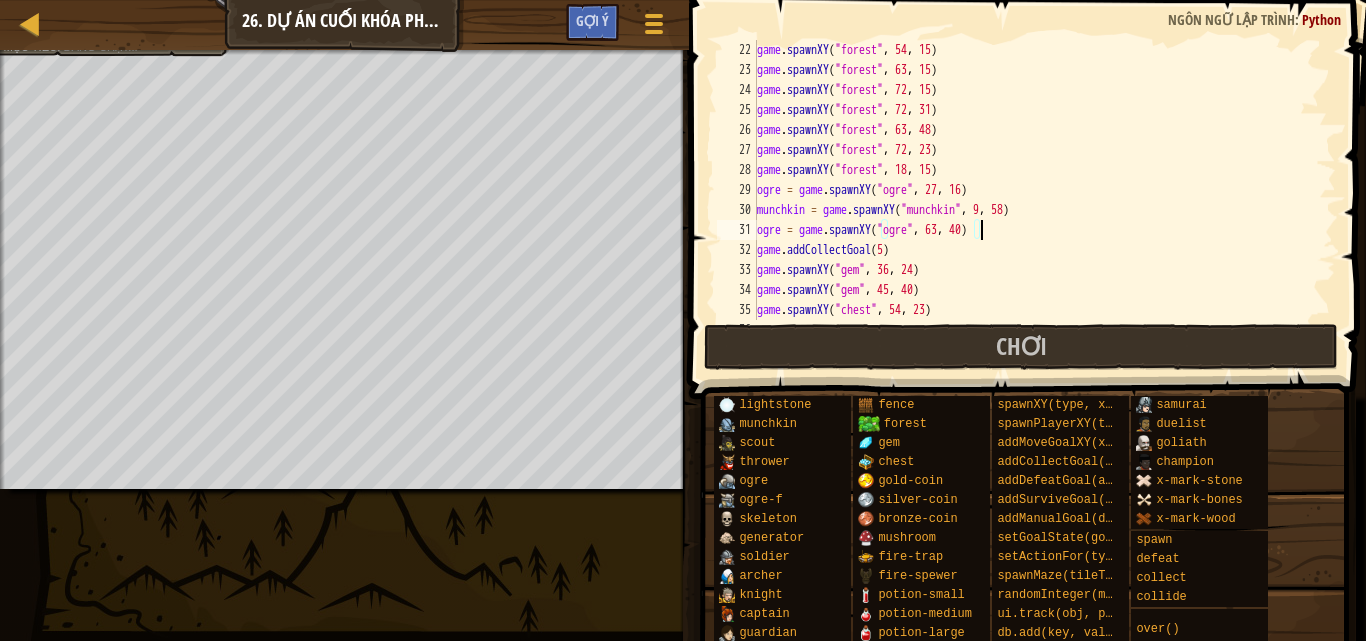 scroll, scrollTop: 9, scrollLeft: 18, axis: both 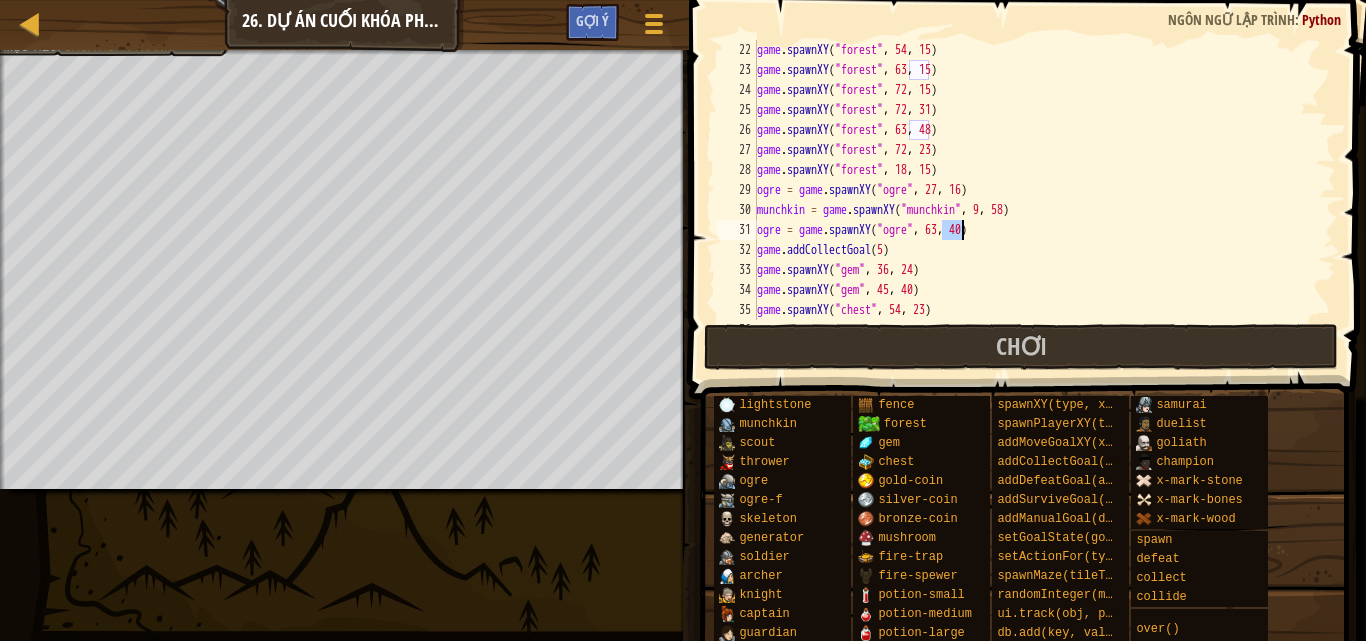 drag, startPoint x: 939, startPoint y: 233, endPoint x: 974, endPoint y: 239, distance: 35.510563 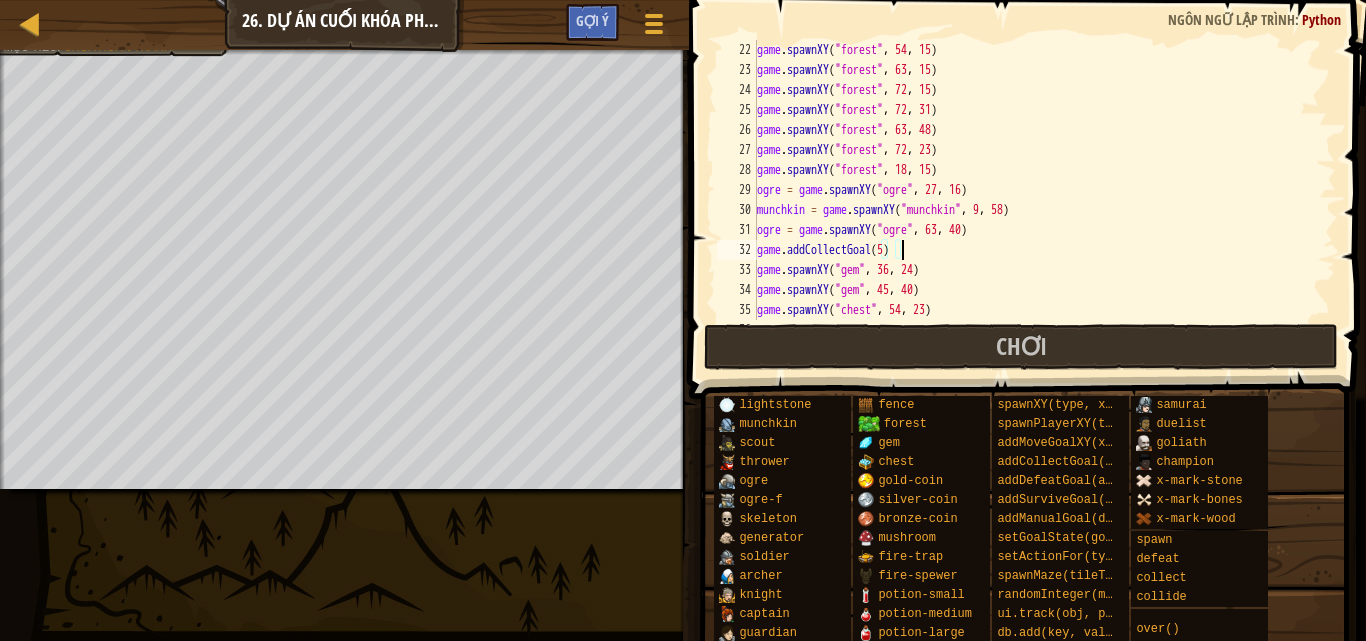 click on "game . spawnXY ( "forest" ,   54 ,   15 ) game . spawnXY ( "forest" ,   63 ,   15 ) game . spawnXY ( "forest" ,   72 ,   15 ) game . spawnXY ( "forest" ,   72 ,   31 ) game . spawnXY ( "forest" ,   63 ,   48 ) game . spawnXY ( "forest" ,   72 ,   23 ) game . spawnXY ( "forest" ,   18 ,   15 ) ogre   =   game . spawnXY ( "ogre" ,   27 ,   16 ) munchkin   =   game . spawnXY ( "munchkin" ,   9 ,   58 ) ogre   =   game . spawnXY ( "ogre" ,   63 ,   40 ) game . addCollectGoal ( 5 ) game . spawnXY ( "gem" ,   36 ,   24 )                                                       game . spawnXY ( "gem" ,   45 ,   40 ) game . spawnXY ( "chest" ,   54 ,   23 ) game . spawnXY ( "gem" ,   27 ,   40 )" at bounding box center (1037, 200) 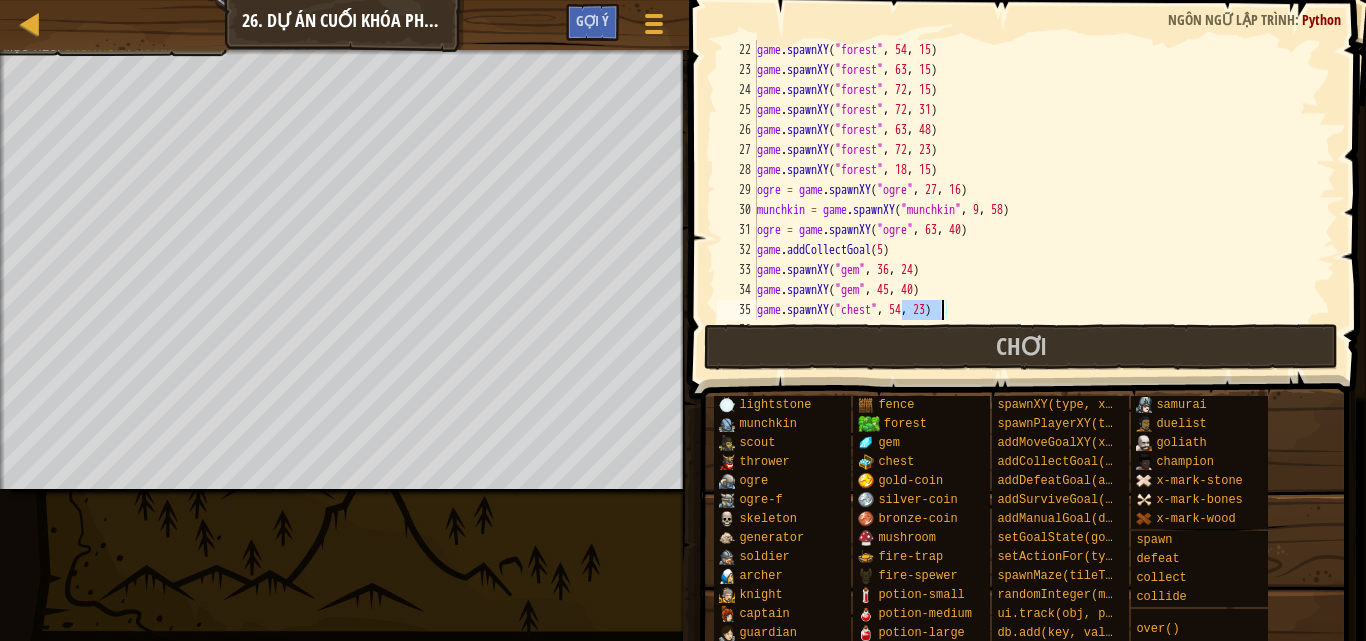 drag, startPoint x: 900, startPoint y: 311, endPoint x: 940, endPoint y: 312, distance: 40.012497 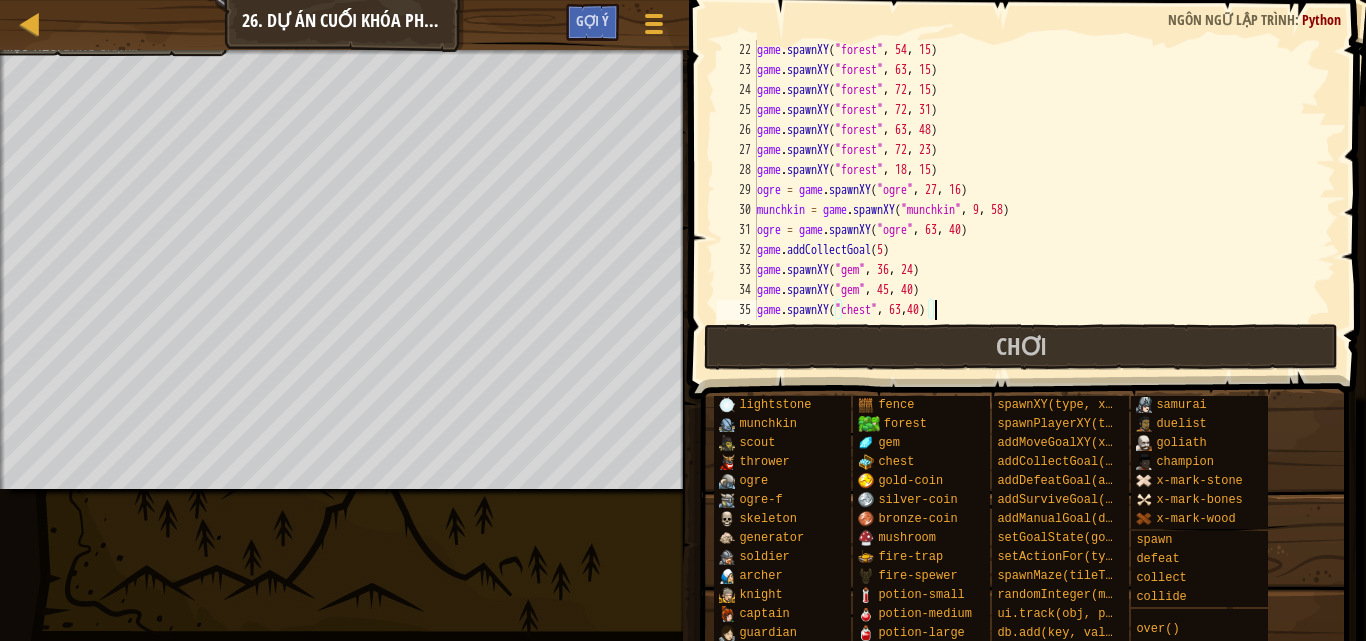 scroll, scrollTop: 9, scrollLeft: 14, axis: both 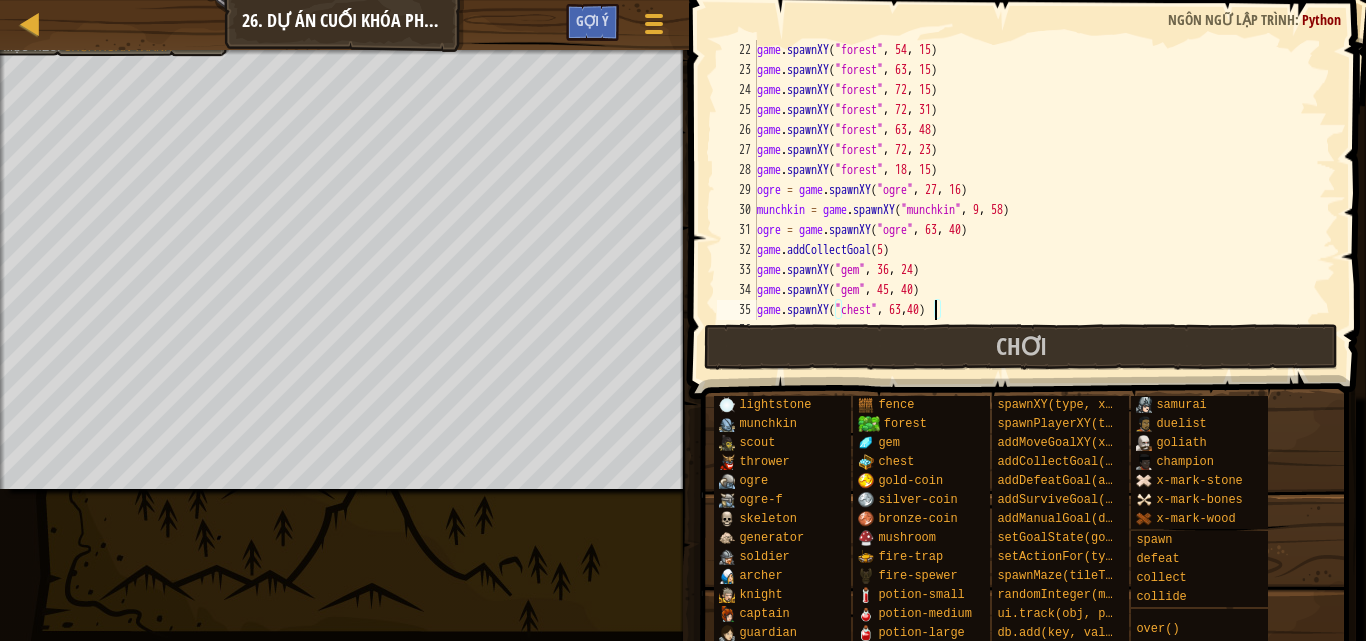 click on "game . spawnXY ( "forest" ,   54 ,   15 ) game . spawnXY ( "forest" ,   63 ,   15 ) game . spawnXY ( "forest" ,   72 ,   15 ) game . spawnXY ( "forest" ,   72 ,   31 ) game . spawnXY ( "forest" ,   63 ,   48 ) game . spawnXY ( "forest" ,   72 ,   23 ) game . spawnXY ( "forest" ,   18 ,   15 ) ogre   =   game . spawnXY ( "ogre" ,   27 ,   16 ) munchkin   =   game . spawnXY ( "munchkin" ,   9 ,   58 ) ogre   =   game . spawnXY ( "ogre" ,   63 ,   40 ) game . addCollectGoal ( 5 ) game . spawnXY ( "gem" ,   36 ,   24 )                                                       game . spawnXY ( "gem" ,   45 ,   40 ) game . spawnXY ( "chest" ,   63 , 40 ) game . spawnXY ( "gem" ,   27 ,   40 )" at bounding box center [1037, 200] 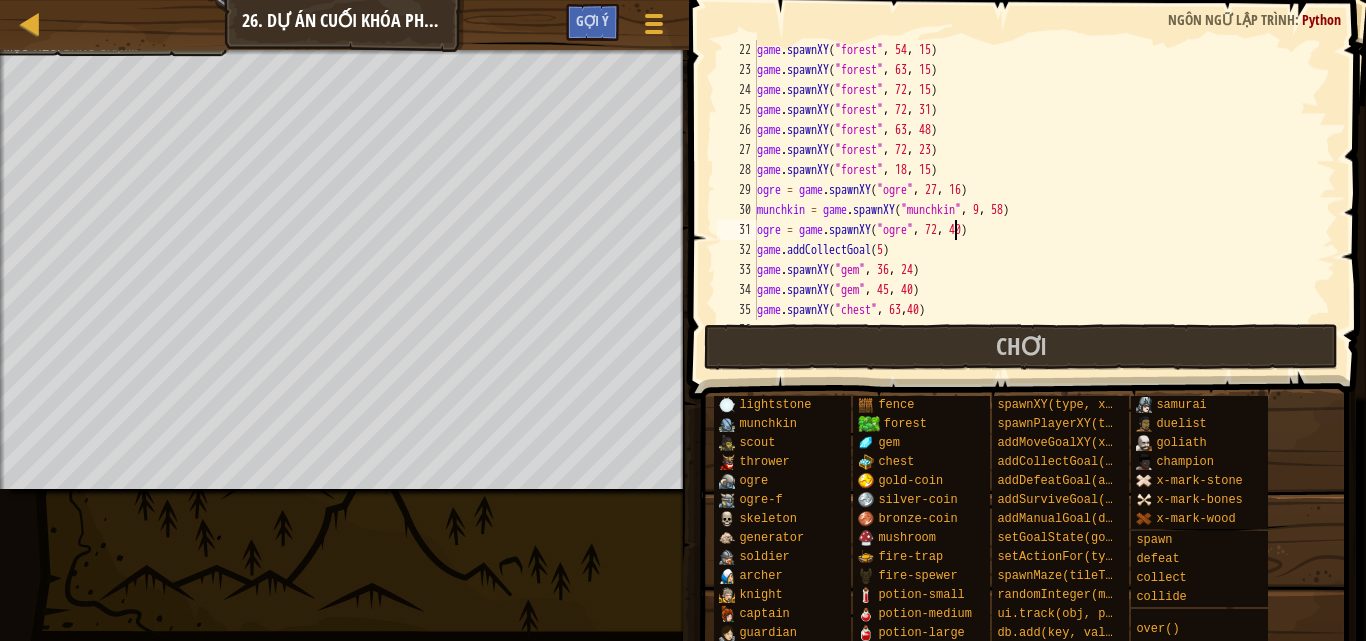 scroll, scrollTop: 9, scrollLeft: 16, axis: both 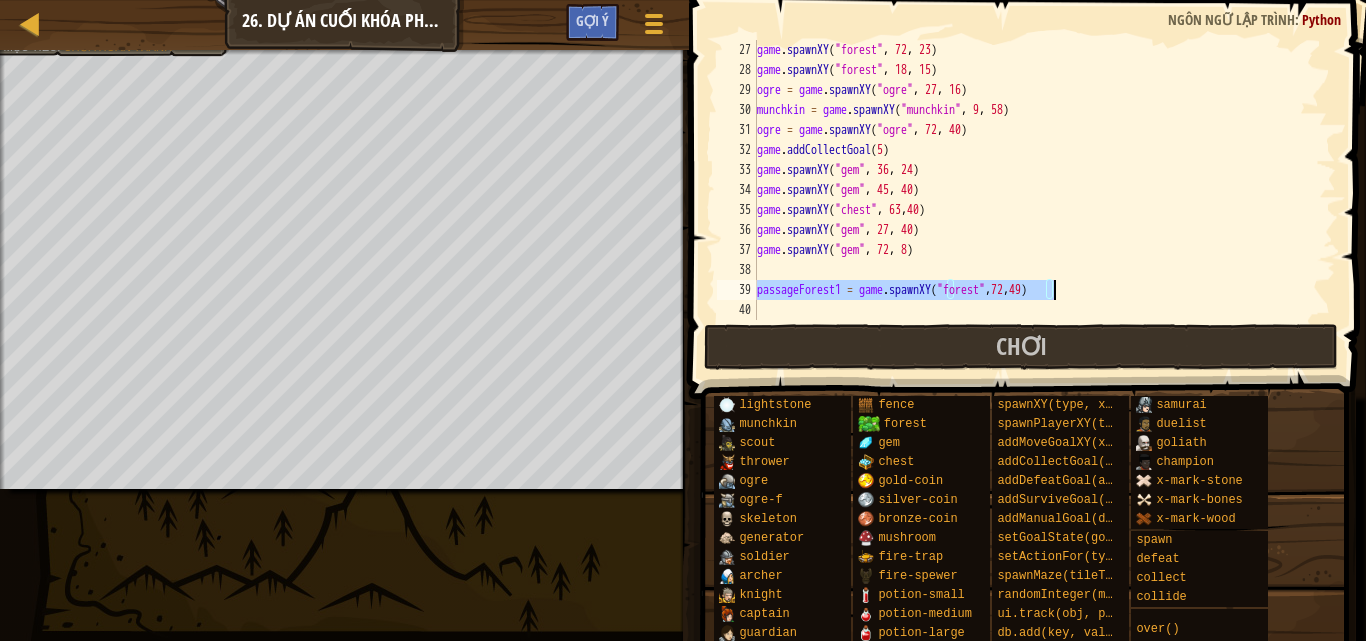 drag, startPoint x: 758, startPoint y: 286, endPoint x: 1091, endPoint y: 291, distance: 333.03754 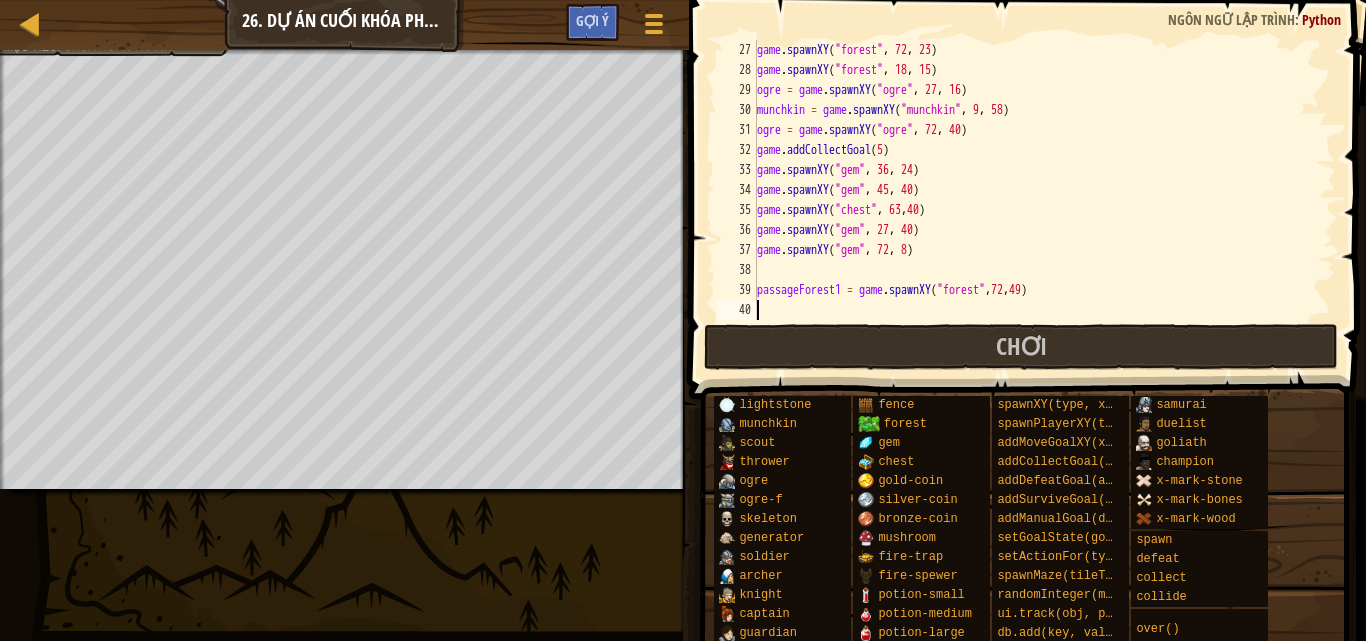 scroll, scrollTop: 9, scrollLeft: 0, axis: vertical 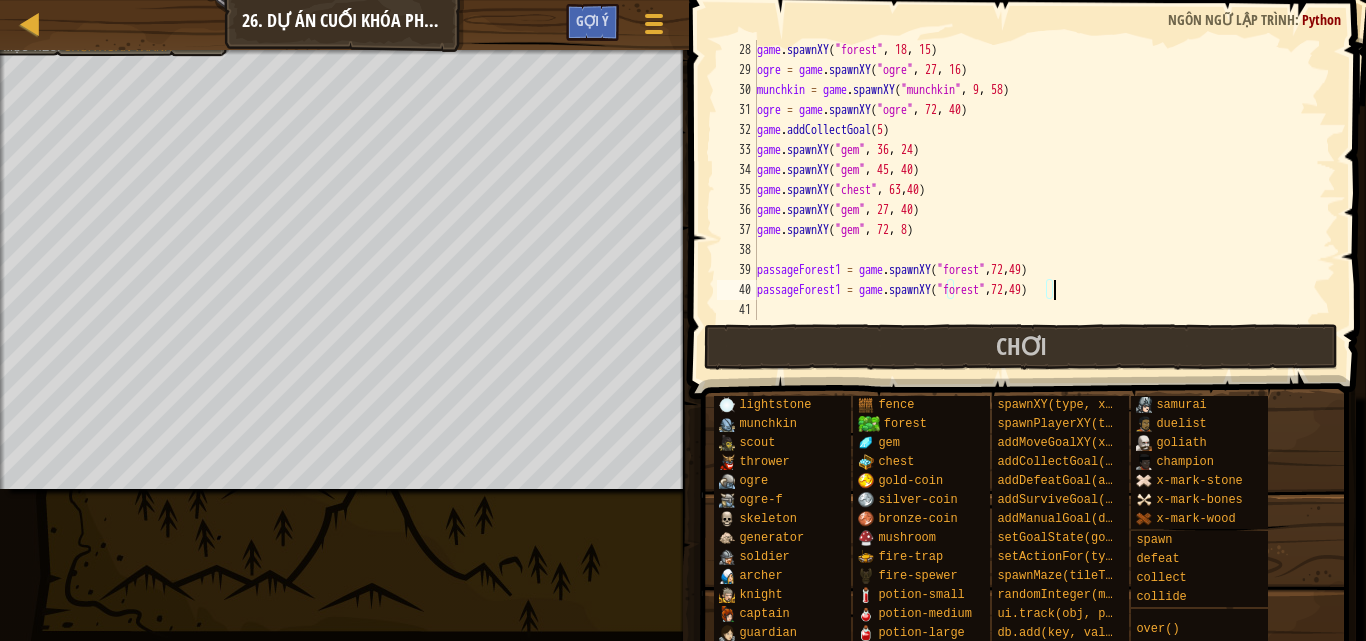 click on "game . spawnXY ( "forest" ,   18 ,   15 ) ogre   =   game . spawnXY ( "ogre" ,   27 ,   16 ) munchkin   =   game . spawnXY ( "munchkin" ,   9 ,   58 ) ogre   =   game . spawnXY ( "ogre" ,   72 ,   40 ) game . addCollectGoal ( 5 ) game . spawnXY ( "gem" ,   36 ,   24 )                                                       game . spawnXY ( "gem" ,   45 ,   40 ) game . spawnXY ( "chest" ,   63 , 40 ) game . spawnXY ( "gem" ,   27 ,   40 ) game . spawnXY ( "gem" ,   72 ,   8 ) passageForest1   =   game . spawnXY ( "forest" , 72 , 49 ) passageForest1   =   game . spawnXY ( "forest" , 72 , 49 )" at bounding box center (1037, 200) 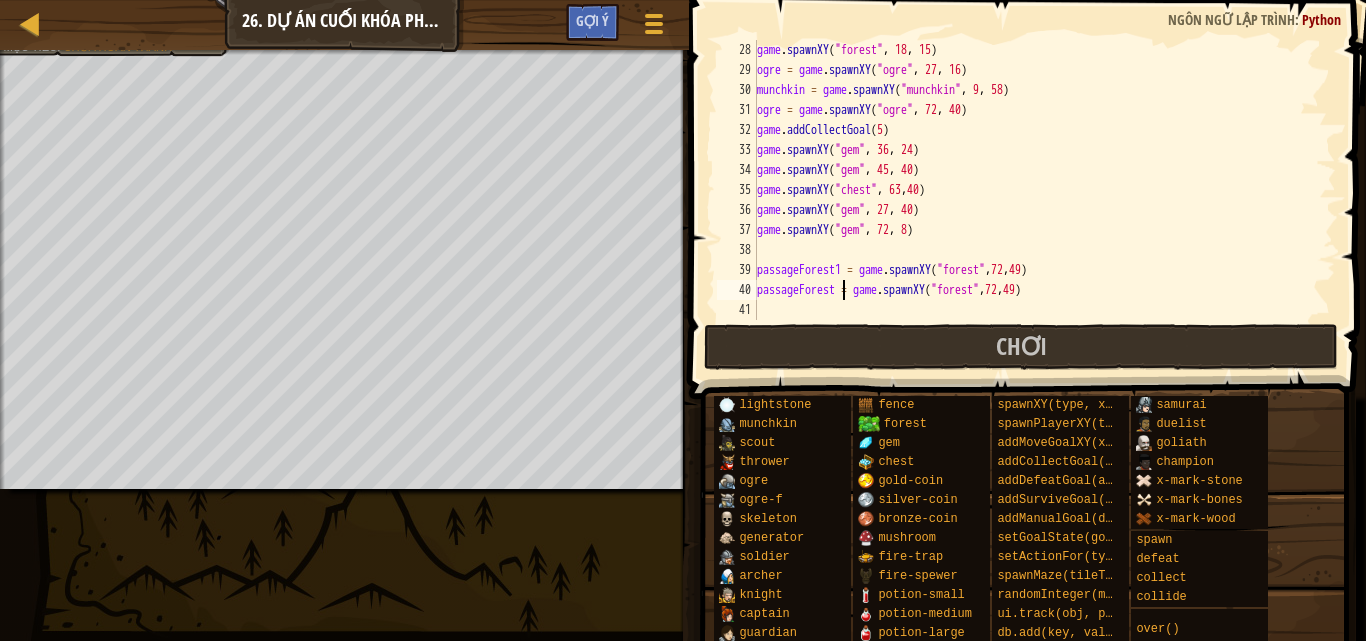 scroll, scrollTop: 9, scrollLeft: 7, axis: both 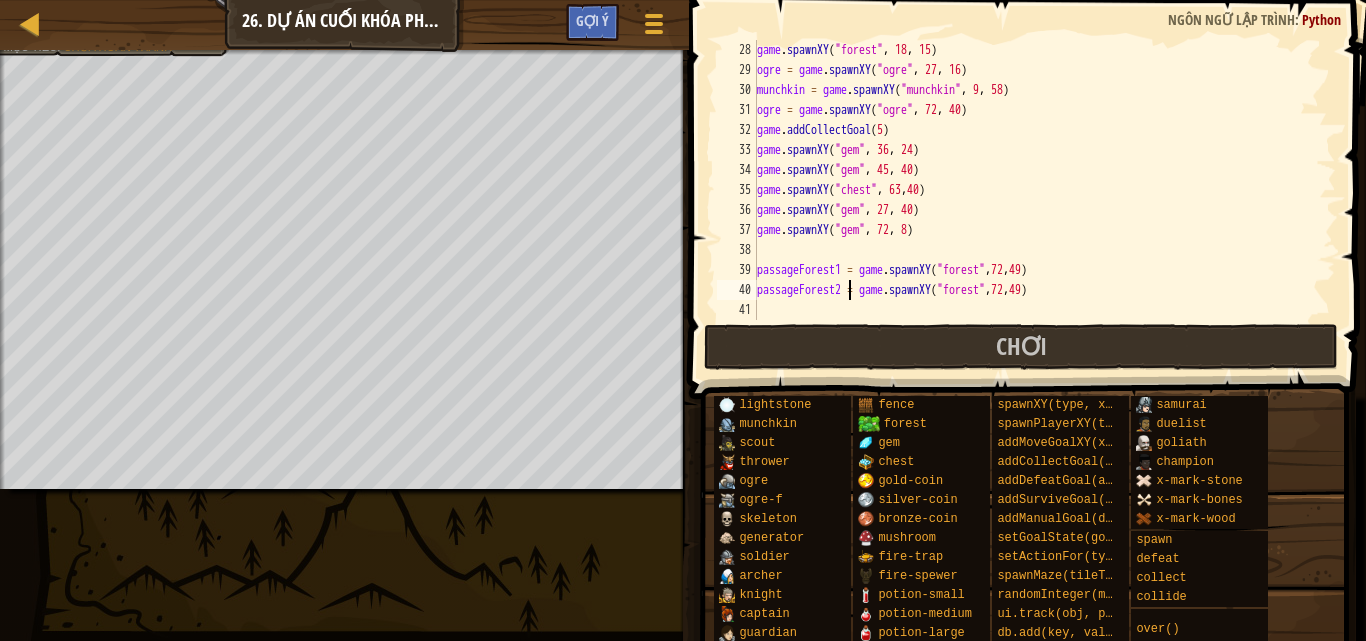 click on "game . spawnXY ( "forest" ,   18 ,   15 ) ogre   =   game . spawnXY ( "ogre" ,   27 ,   16 ) munchkin   =   game . spawnXY ( "munchkin" ,   9 ,   58 ) ogre   =   game . spawnXY ( "ogre" ,   72 ,   40 ) game . addCollectGoal ( 5 ) game . spawnXY ( "gem" ,   36 ,   24 )                                                       game . spawnXY ( "gem" ,   45 ,   40 ) game . spawnXY ( "chest" ,   63 , 40 ) game . spawnXY ( "gem" ,   27 ,   40 ) game . spawnXY ( "gem" ,   72 ,   8 ) passageForest1   =   game . spawnXY ( "forest" , 72 , 49 ) passageForest2   =   game . spawnXY ( "forest" , 72 , 49 )" at bounding box center (1037, 200) 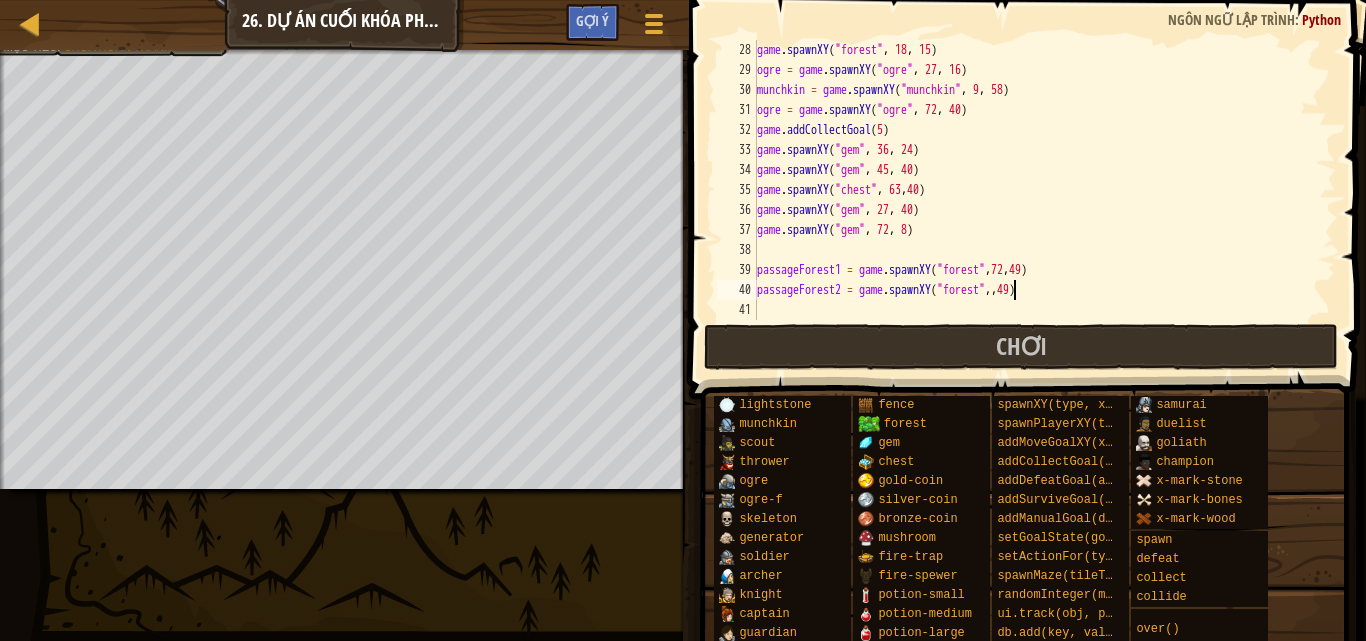 scroll, scrollTop: 9, scrollLeft: 22, axis: both 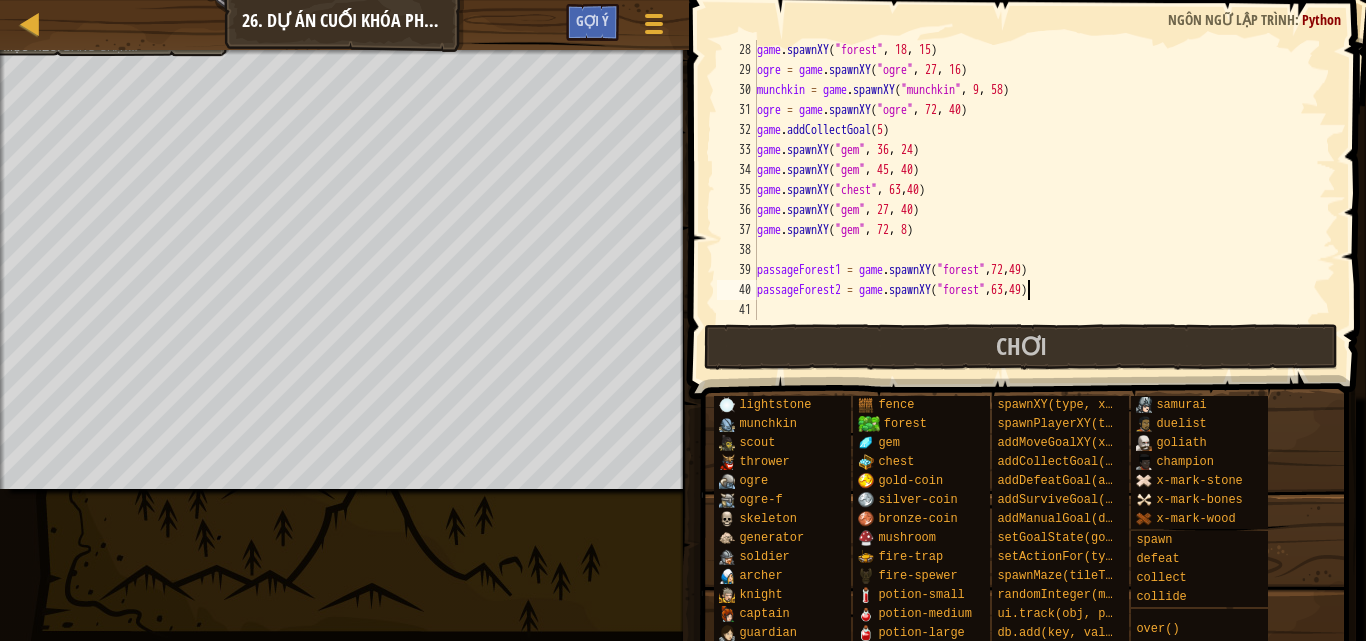 click on "game . spawnXY ( "forest" ,   18 ,   15 ) ogre   =   game . spawnXY ( "ogre" ,   27 ,   16 ) munchkin   =   game . spawnXY ( "munchkin" ,   9 ,   58 ) ogre   =   game . spawnXY ( "ogre" ,   72 ,   40 ) game . addCollectGoal ( 5 ) game . spawnXY ( "gem" ,   36 ,   24 )                                                       game . spawnXY ( "gem" ,   45 ,   40 ) game . spawnXY ( "chest" ,   63 , 40 ) game . spawnXY ( "gem" ,   27 ,   40 ) game . spawnXY ( "gem" ,   72 ,   8 ) passageForest1   =   game . spawnXY ( "forest" , 72 , 49 ) passageForest2   =   game . spawnXY ( "forest" , 63 , 49 )" at bounding box center [1037, 200] 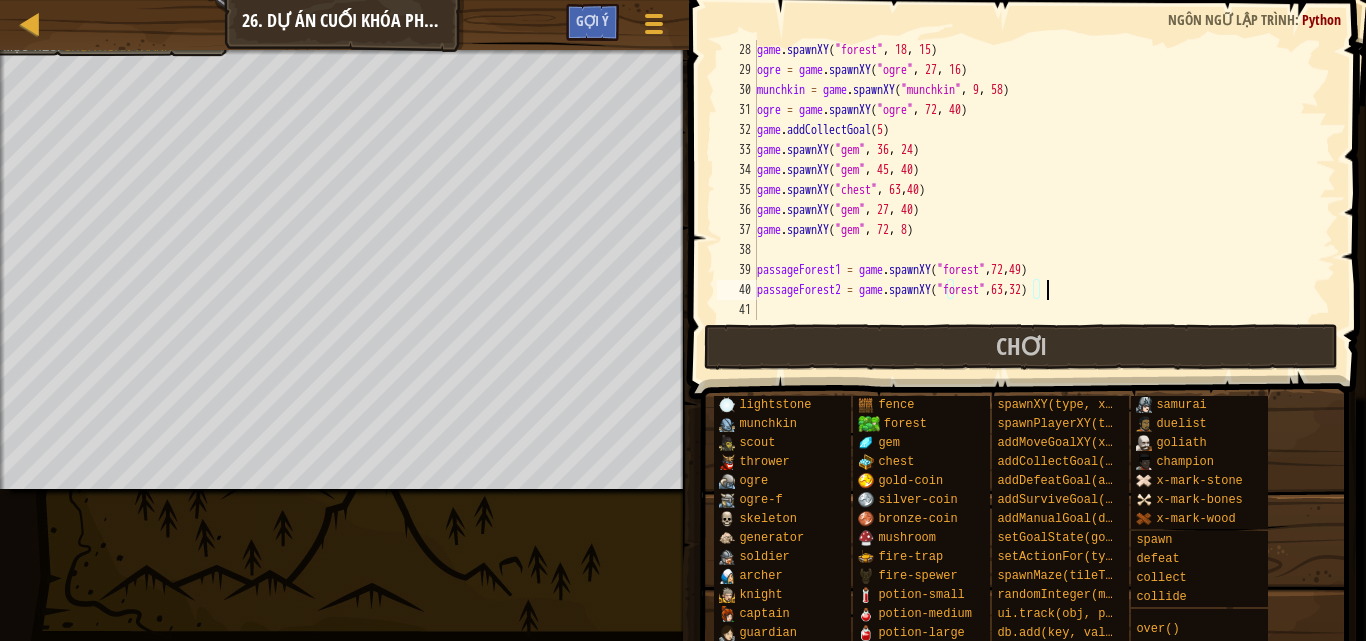scroll, scrollTop: 9, scrollLeft: 23, axis: both 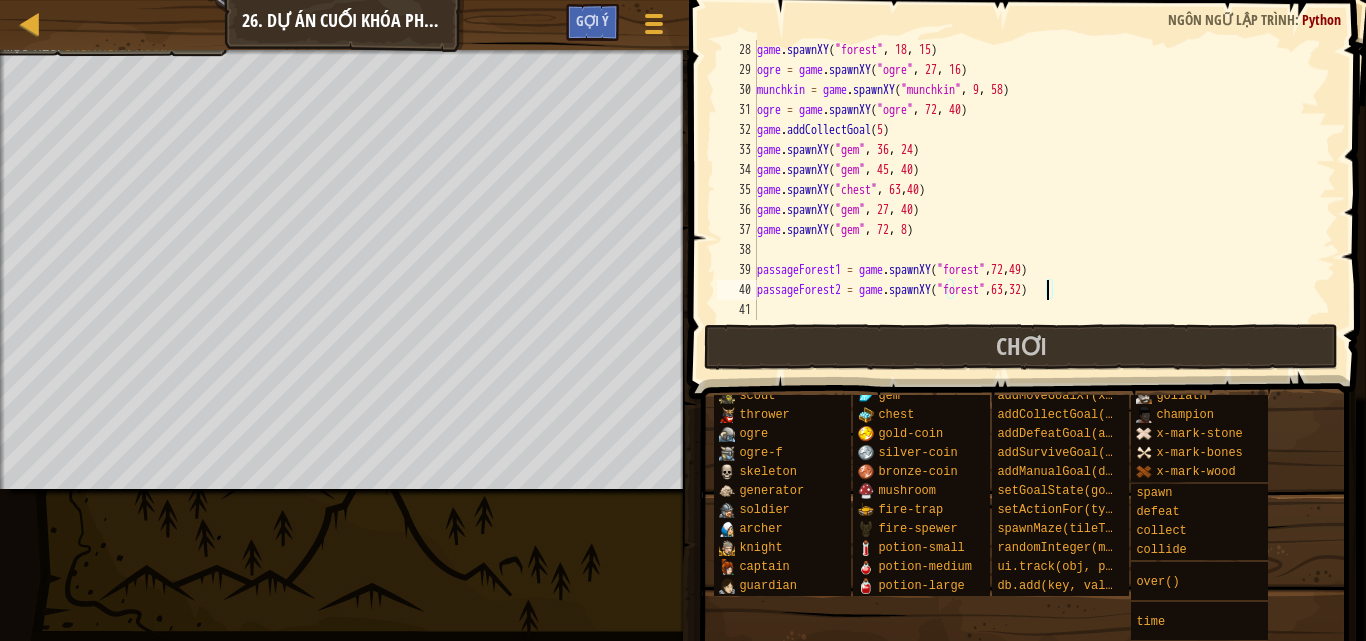 type on "passageForest2 = game.spawnXY("forest",63,32)" 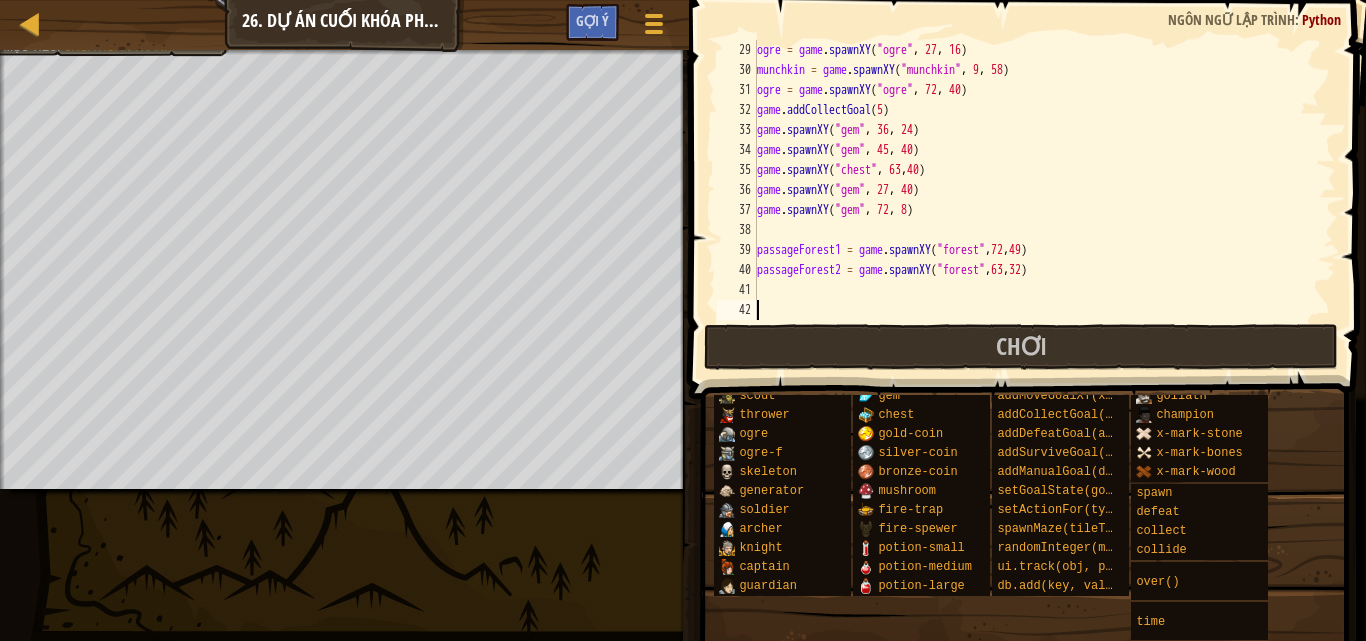 scroll, scrollTop: 560, scrollLeft: 0, axis: vertical 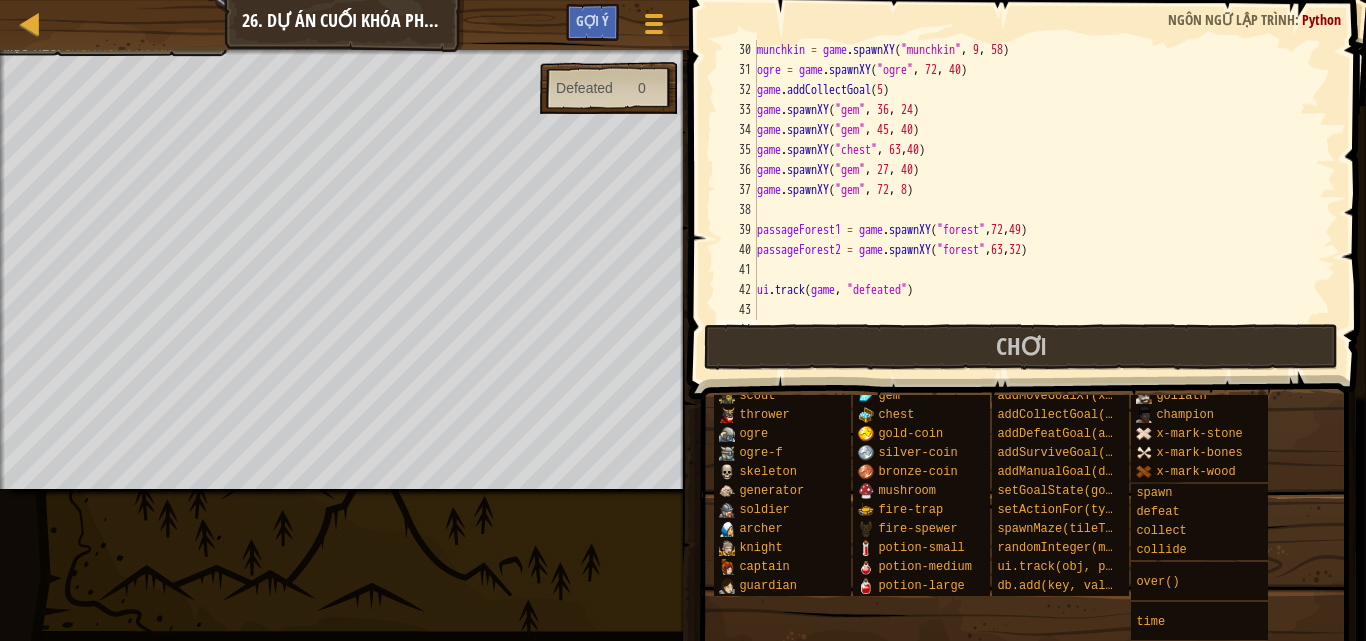 paste on "game.defeated += 1" 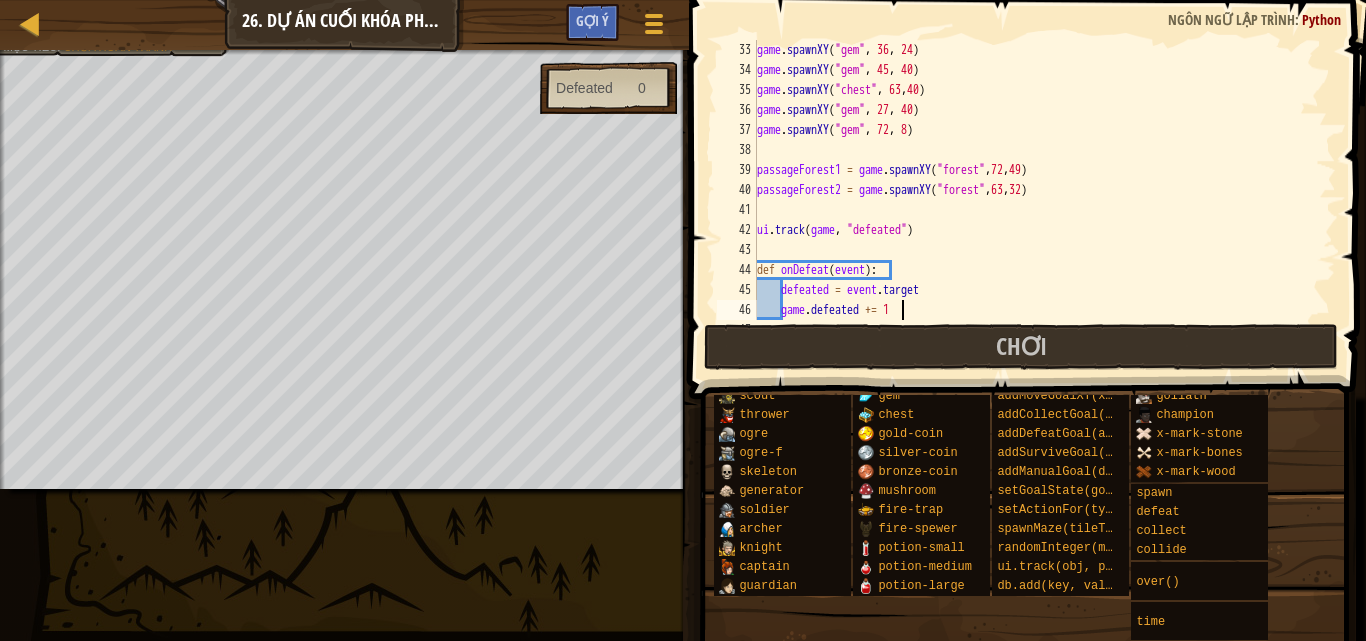 scroll, scrollTop: 640, scrollLeft: 0, axis: vertical 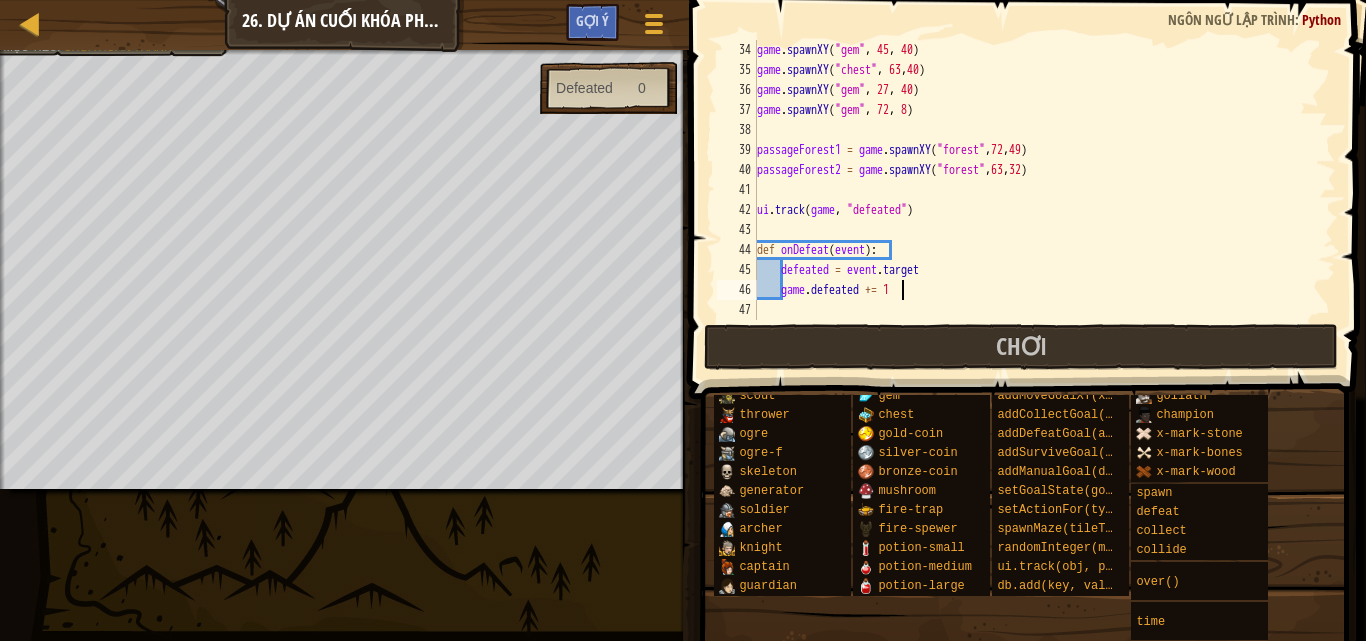 click on "game . spawnXY ( "gem" ,   45 ,   40 ) game . spawnXY ( "chest" ,   63 , 40 ) game . spawnXY ( "gem" ,   27 ,   40 ) game . spawnXY ( "gem" ,   72 ,   8 ) passageForest1   =   game . spawnXY ( "forest" , 72 , 49 ) passageForest2   =   game . spawnXY ( "forest" , 63 , 32 ) ui . track ( game ,   "defeated" ) def   onDefeat ( event ) :      defeated   =   event . target      game . defeated   +=   1" at bounding box center [1037, 200] 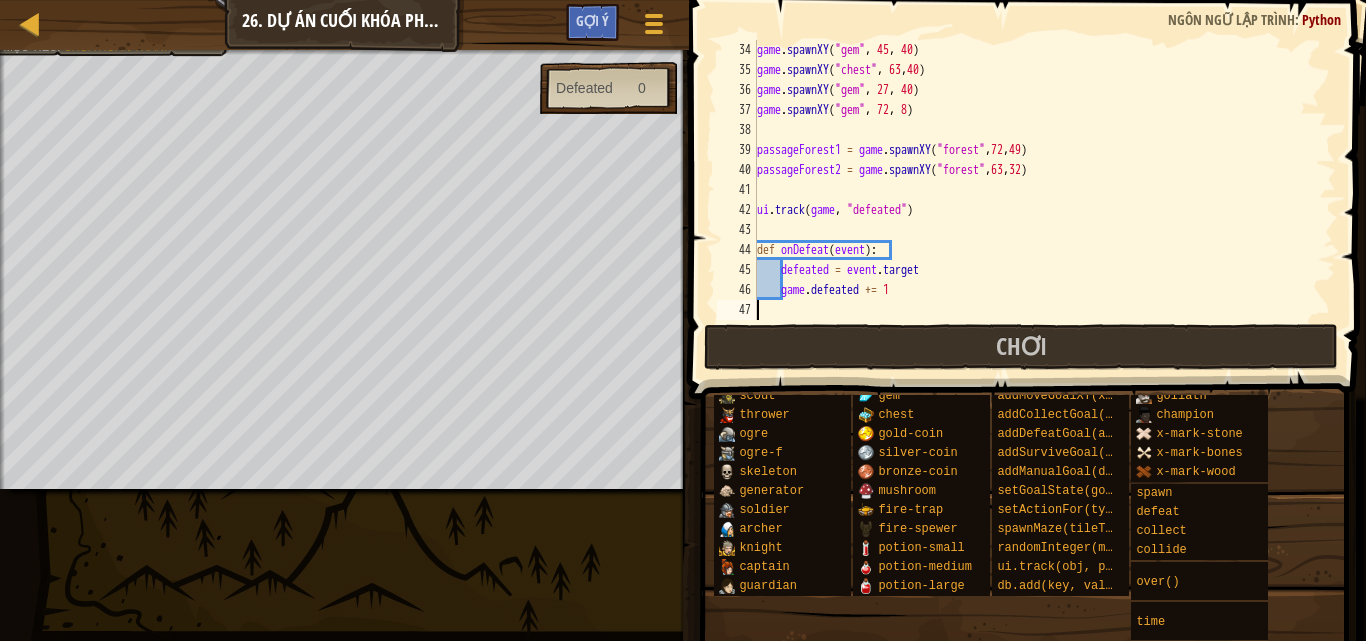 scroll, scrollTop: 540, scrollLeft: 0, axis: vertical 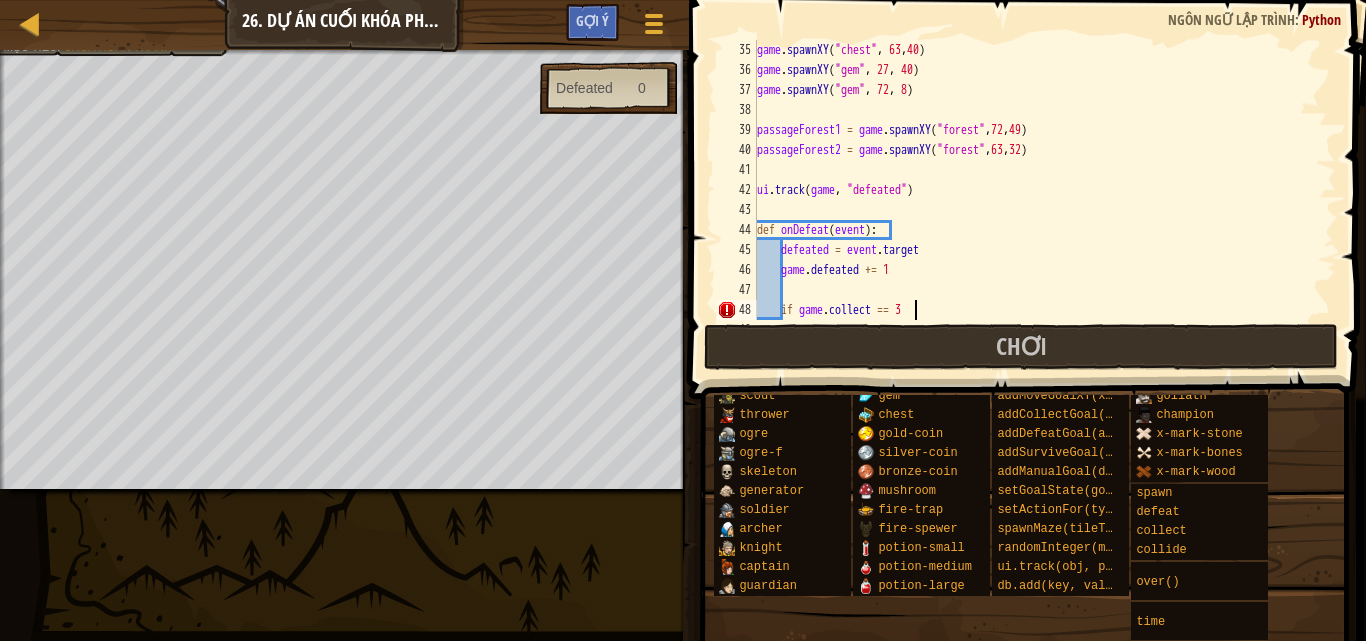 type on "if game.collect == 3:" 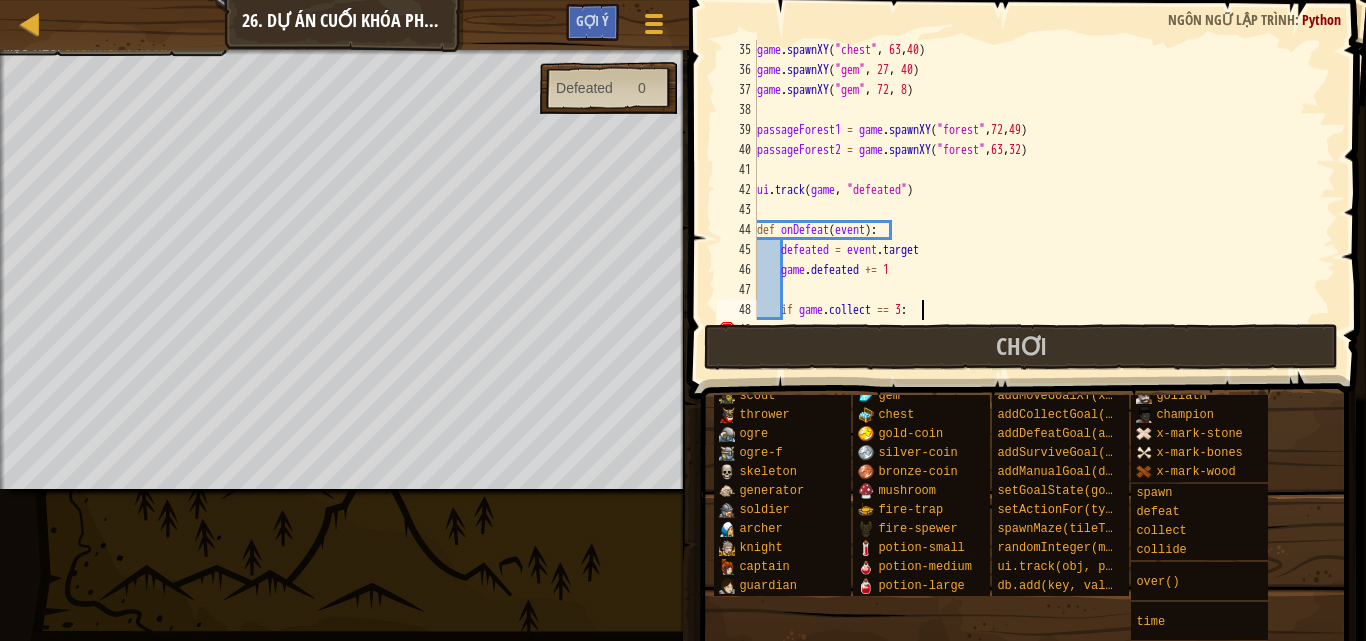 scroll, scrollTop: 700, scrollLeft: 0, axis: vertical 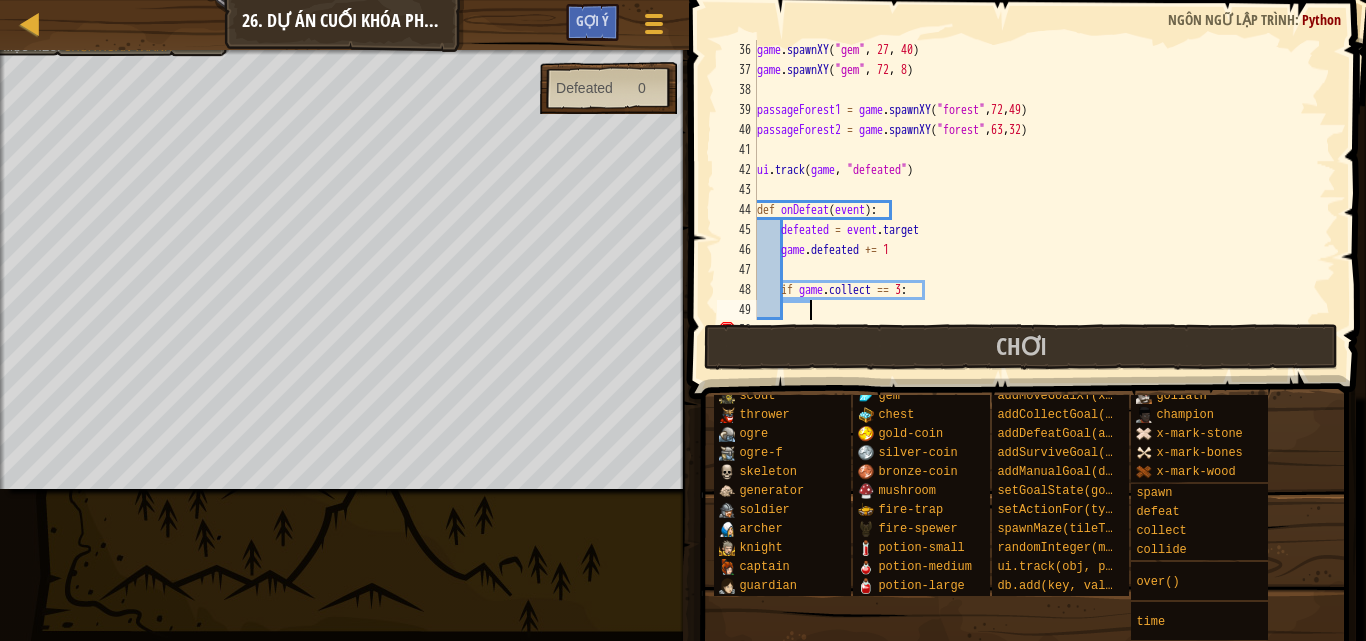 paste on "passageForest1.destroy()" 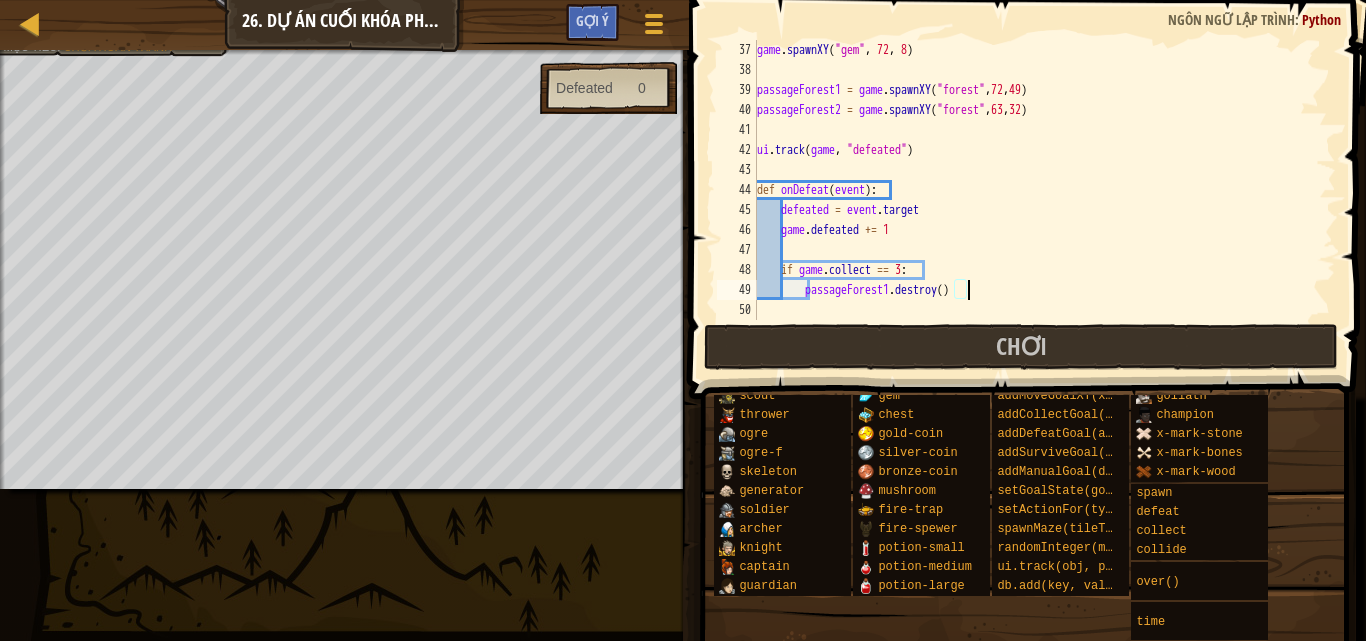 scroll, scrollTop: 720, scrollLeft: 0, axis: vertical 